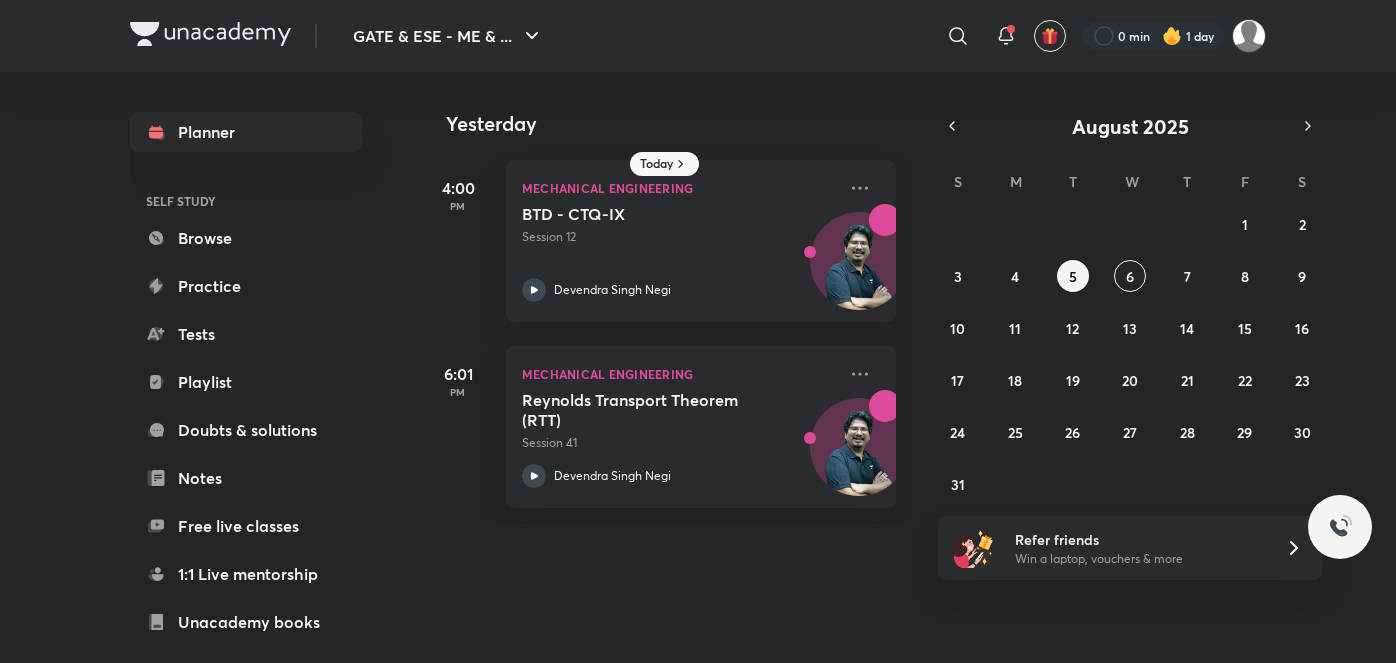 scroll, scrollTop: 0, scrollLeft: 0, axis: both 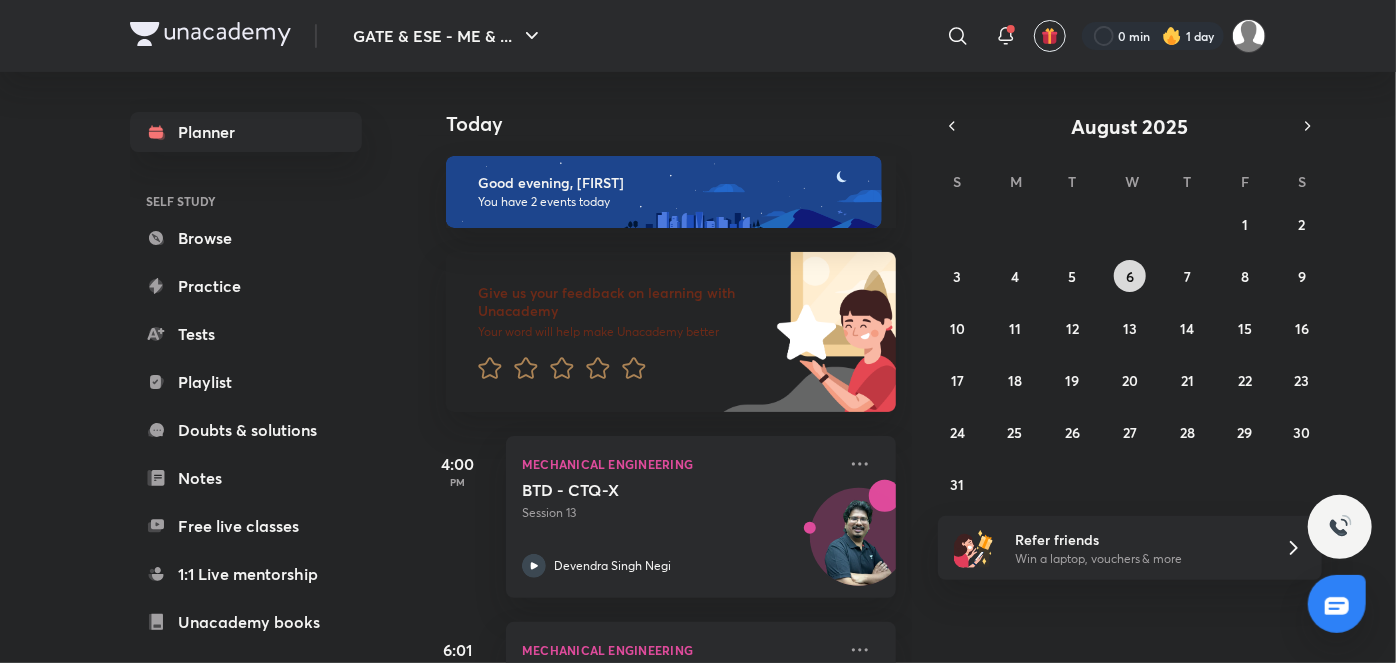 click on "6" at bounding box center [1130, 276] 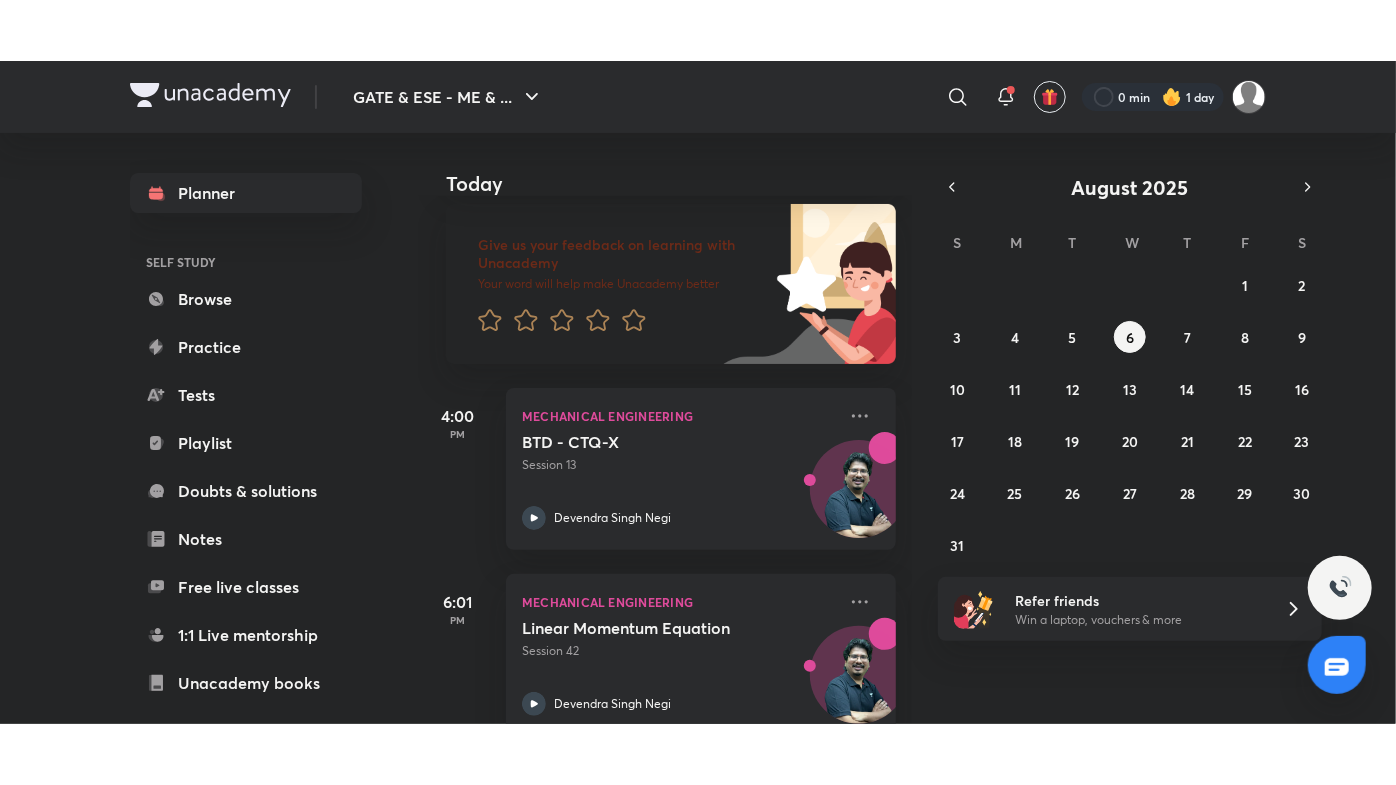 scroll, scrollTop: 150, scrollLeft: 0, axis: vertical 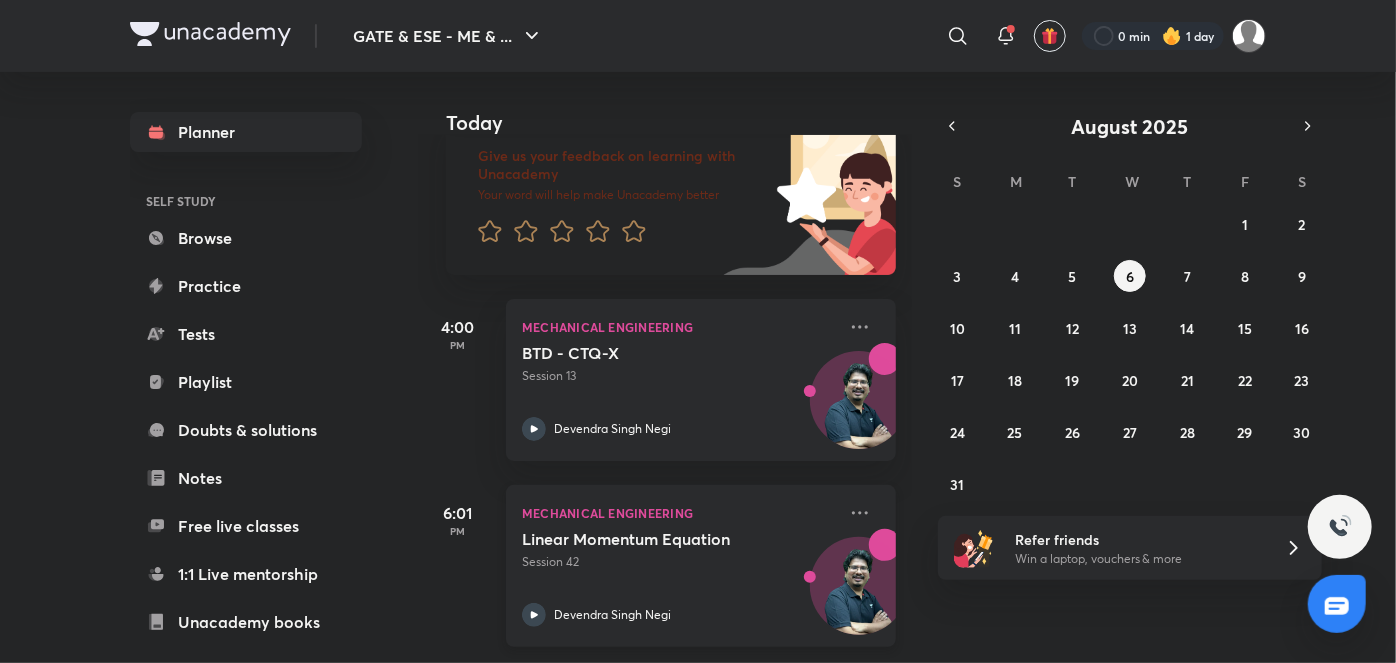 click on "Linear Momentum Equation Session 42" at bounding box center (679, 550) 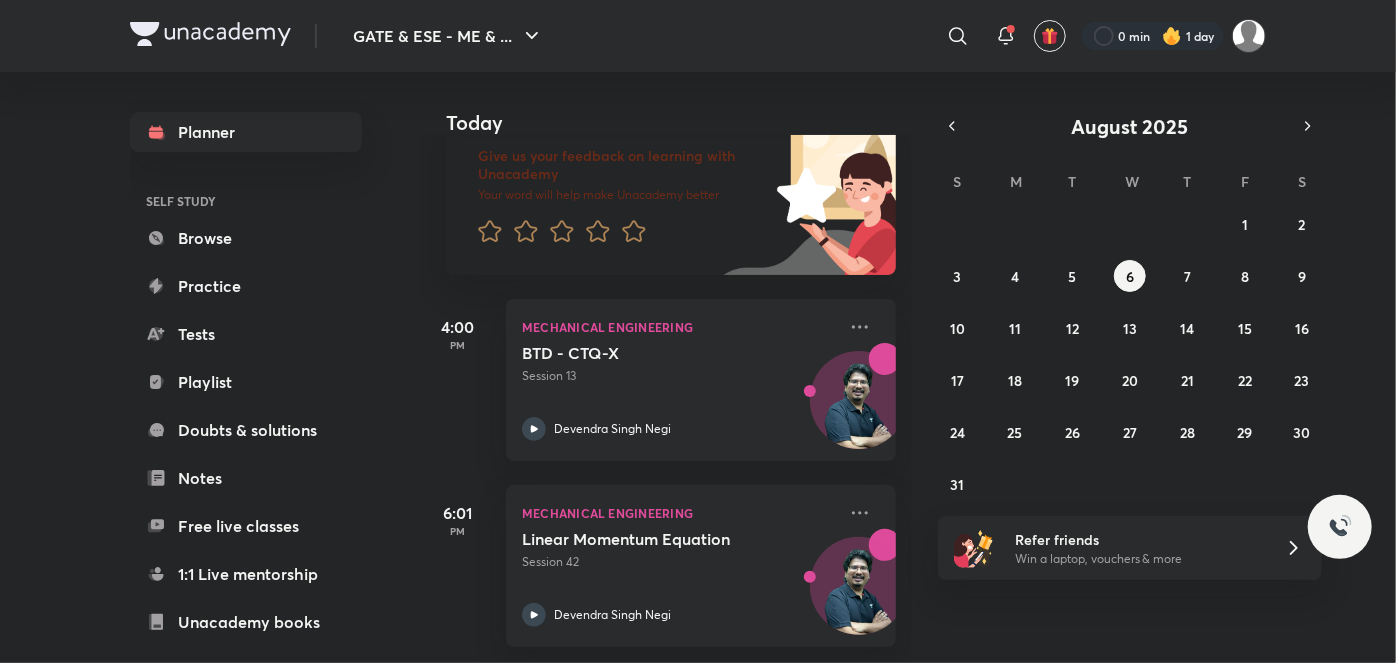 scroll, scrollTop: 28, scrollLeft: 0, axis: vertical 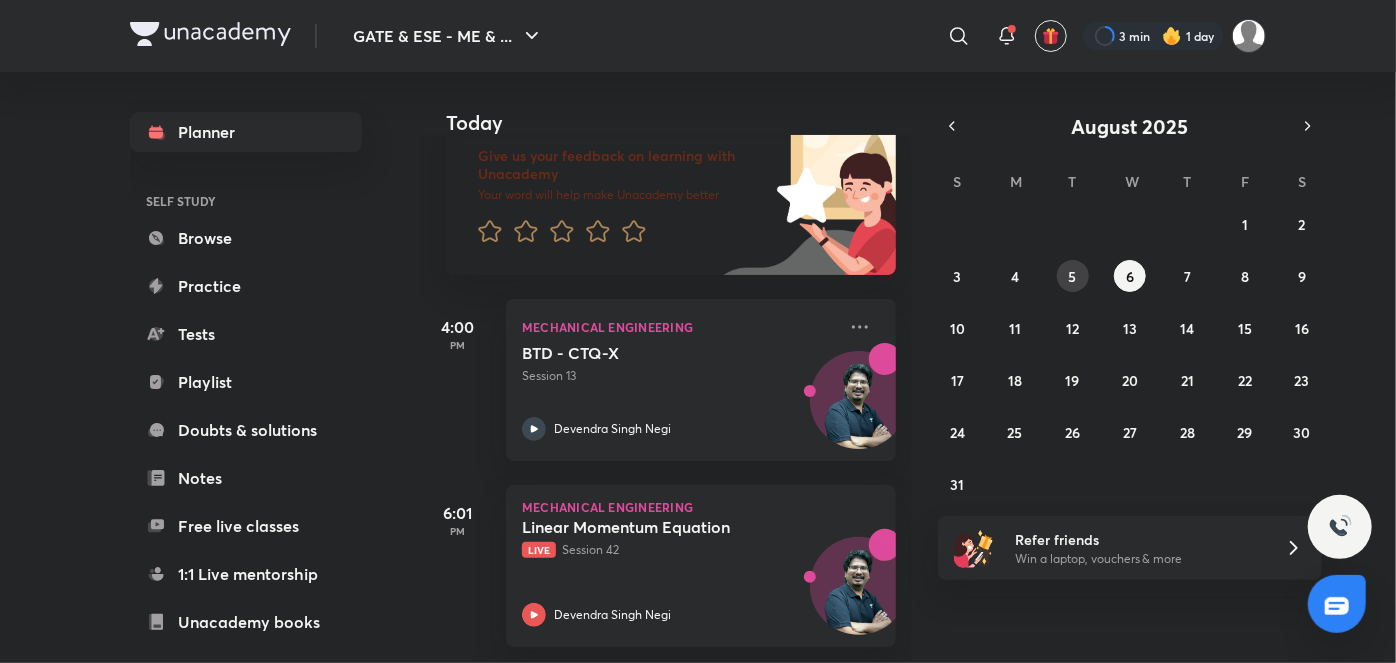 click on "5" at bounding box center [1073, 276] 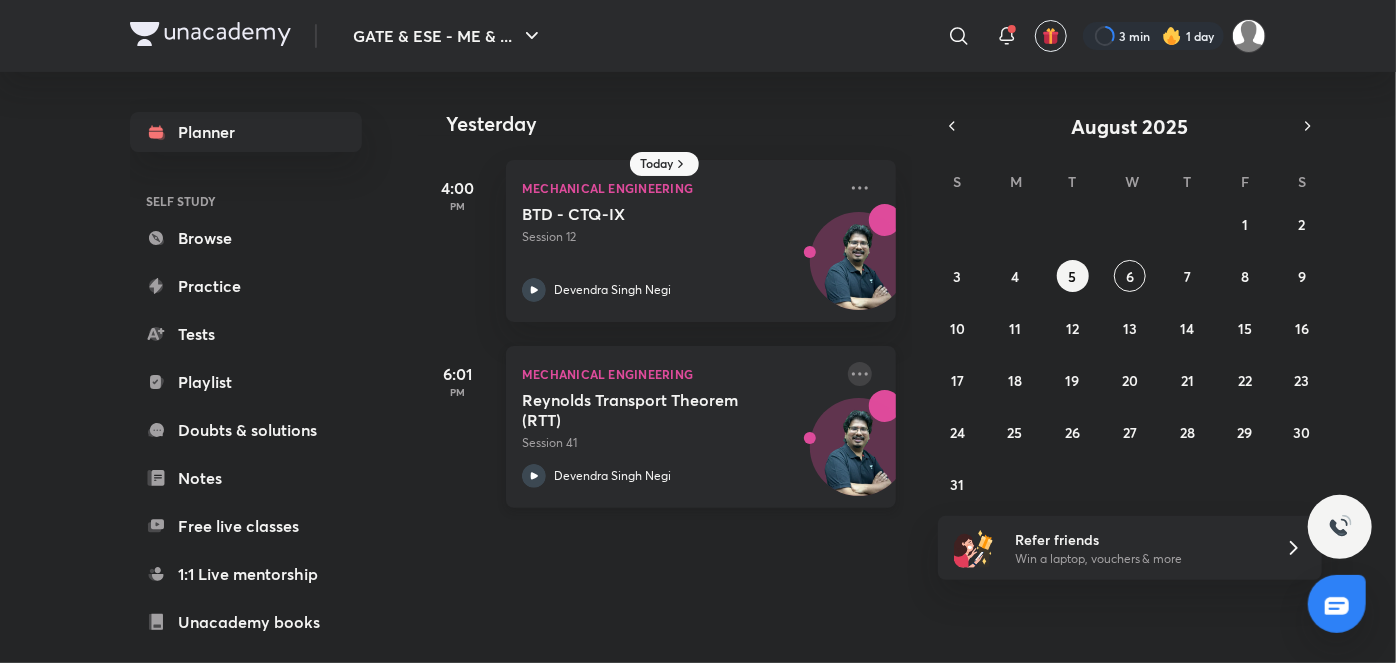 click 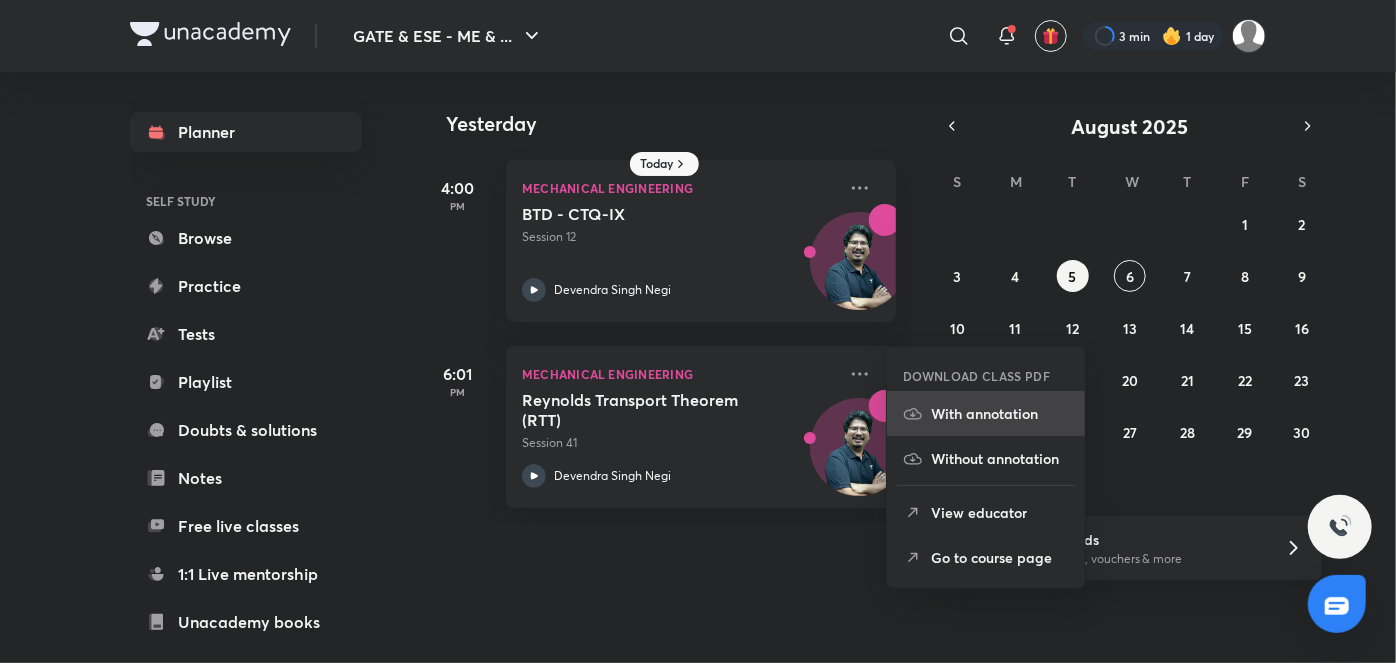 click on "With annotation" at bounding box center [1000, 413] 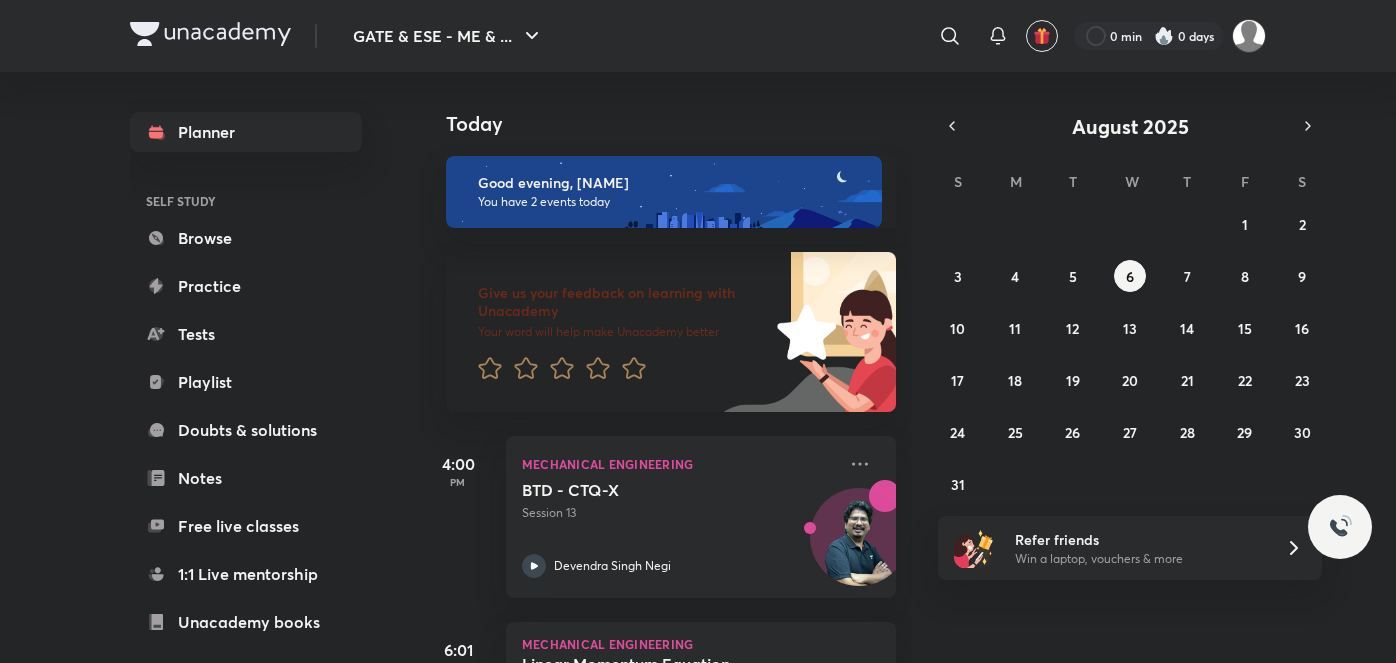 scroll, scrollTop: 0, scrollLeft: 0, axis: both 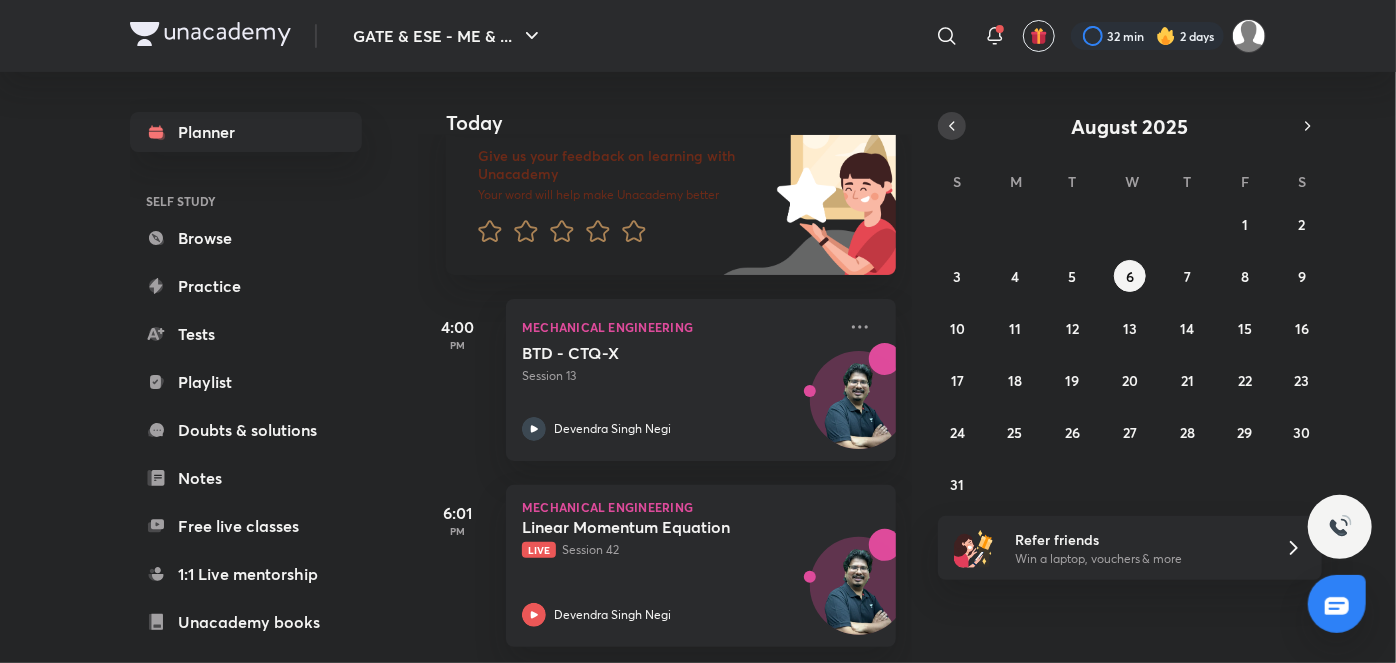 click 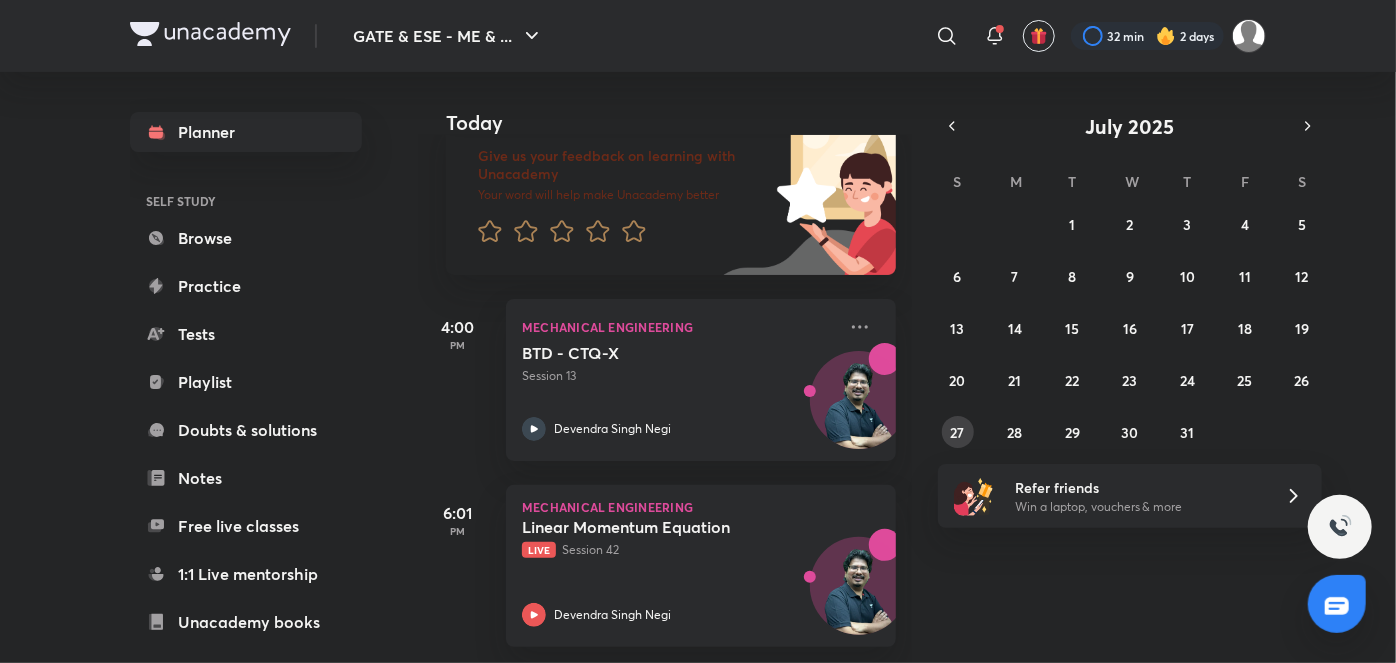 click on "27" at bounding box center [958, 432] 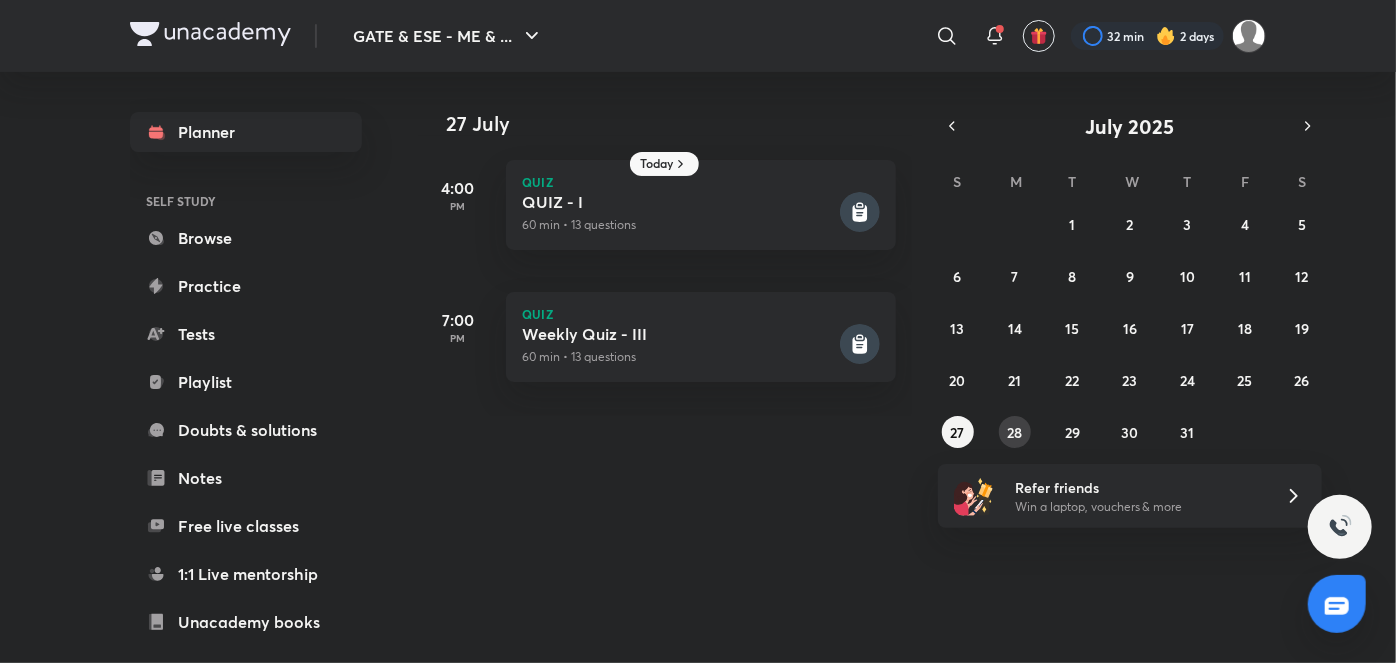 click on "28" at bounding box center (1015, 432) 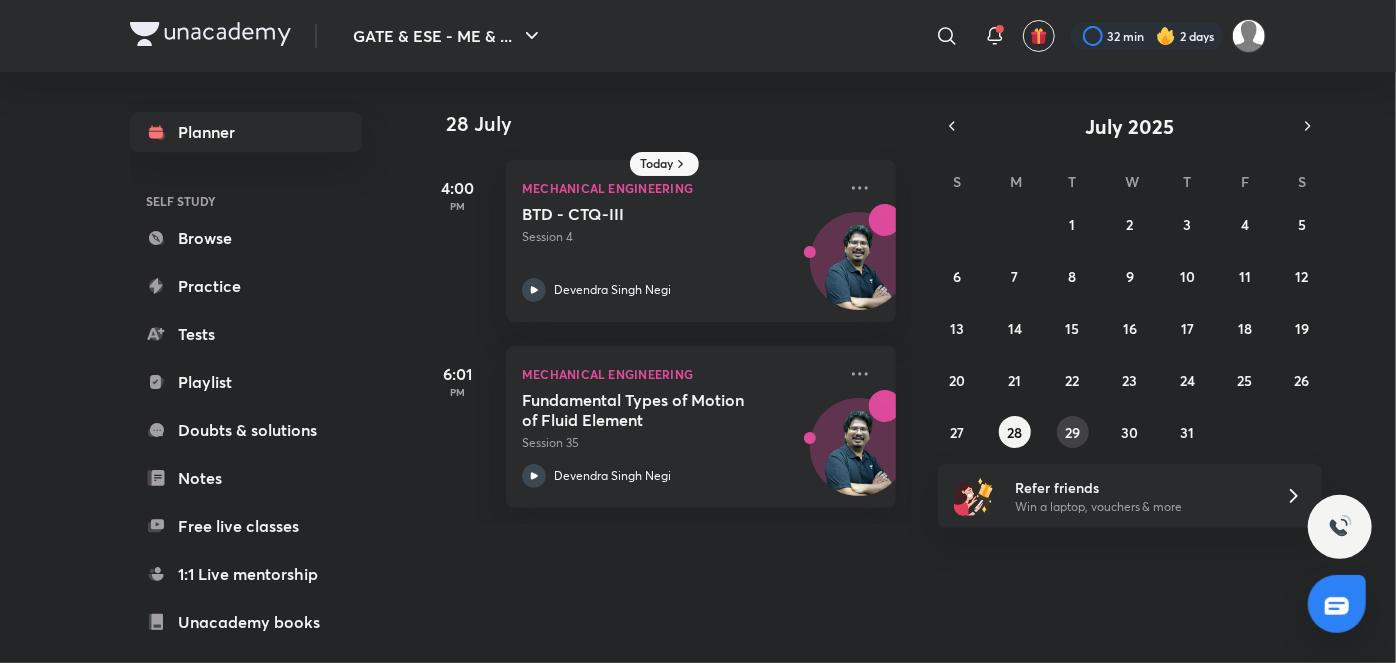 click on "29" at bounding box center [1073, 432] 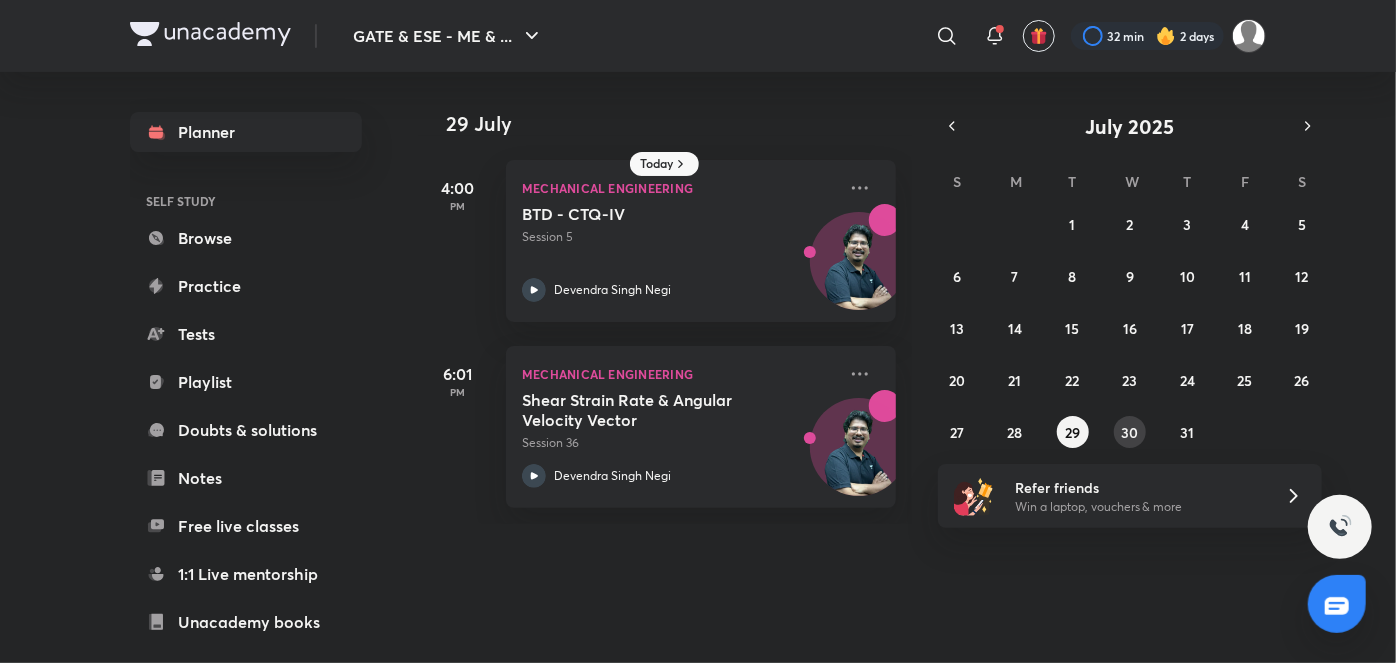 click on "30" at bounding box center (1130, 432) 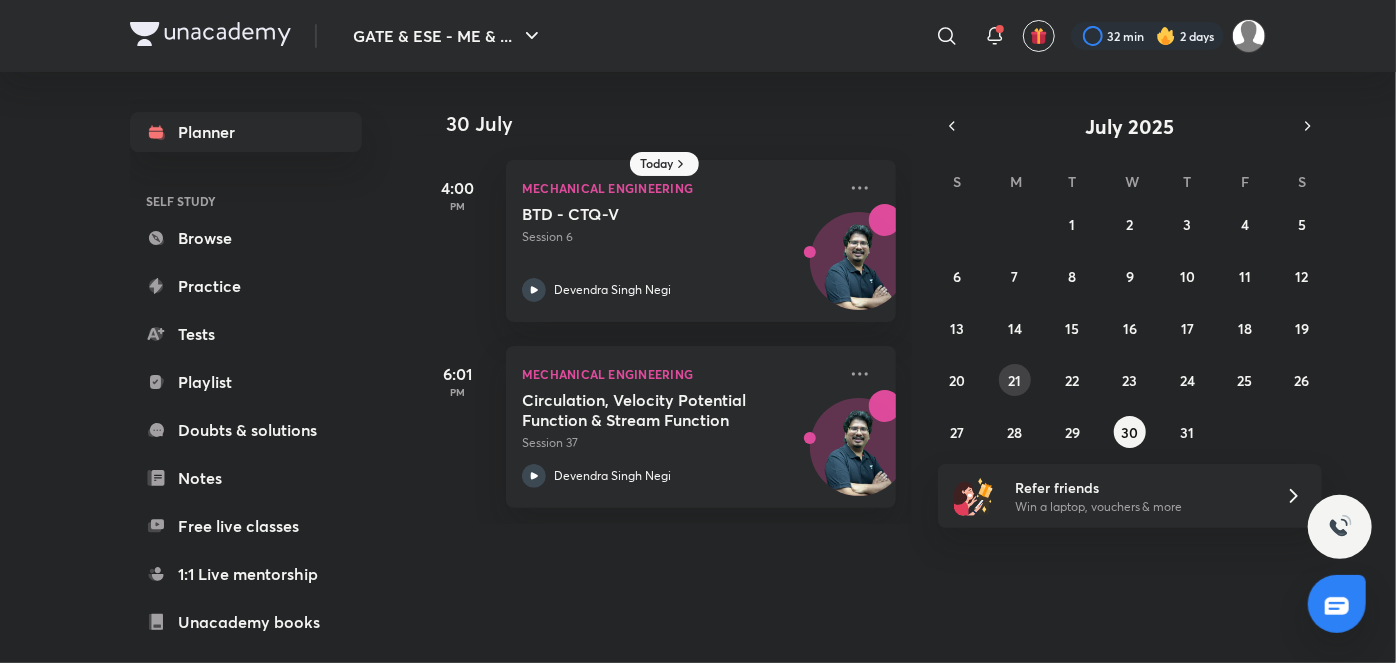 click on "21" at bounding box center (1015, 380) 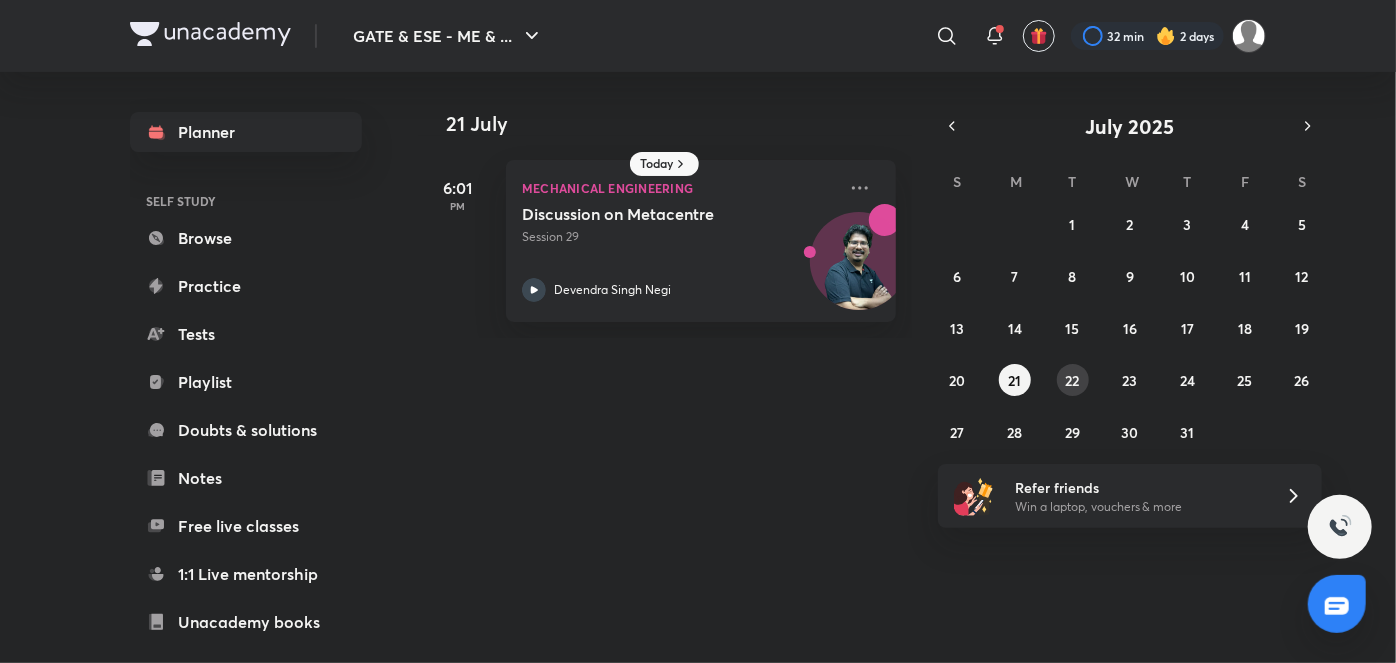 click on "22" at bounding box center [1073, 380] 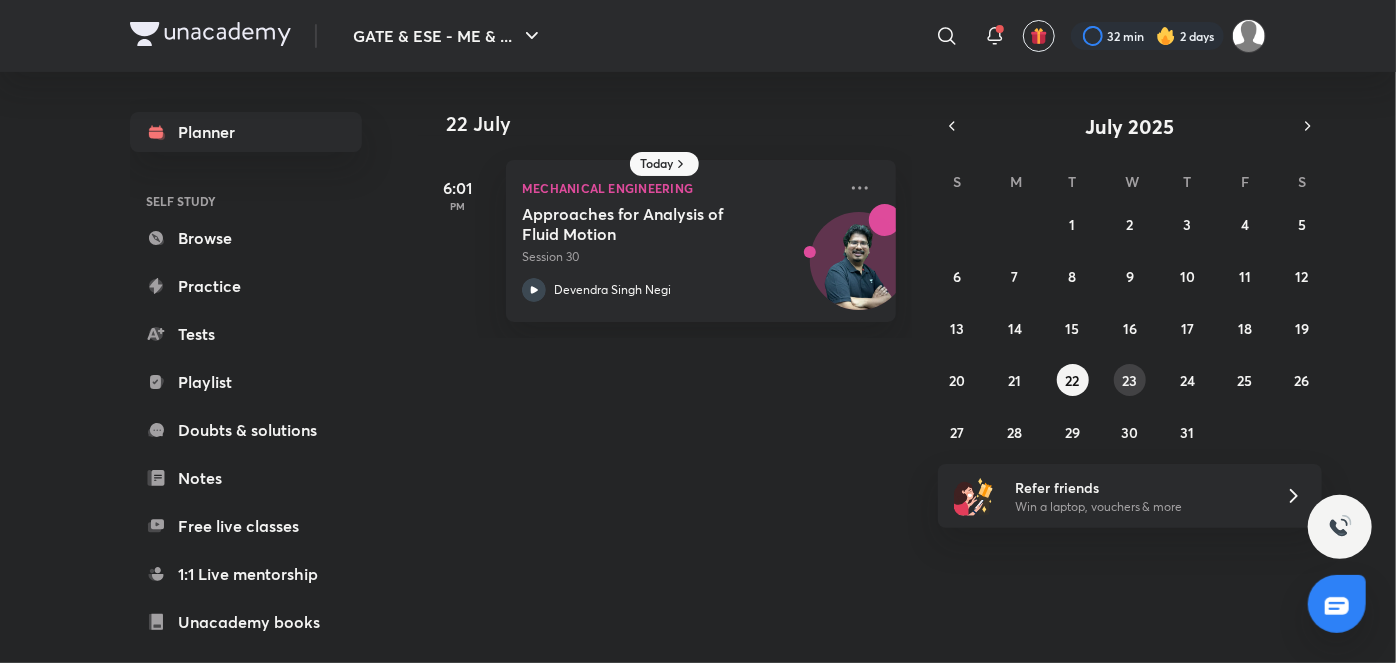 click on "23" at bounding box center [1130, 380] 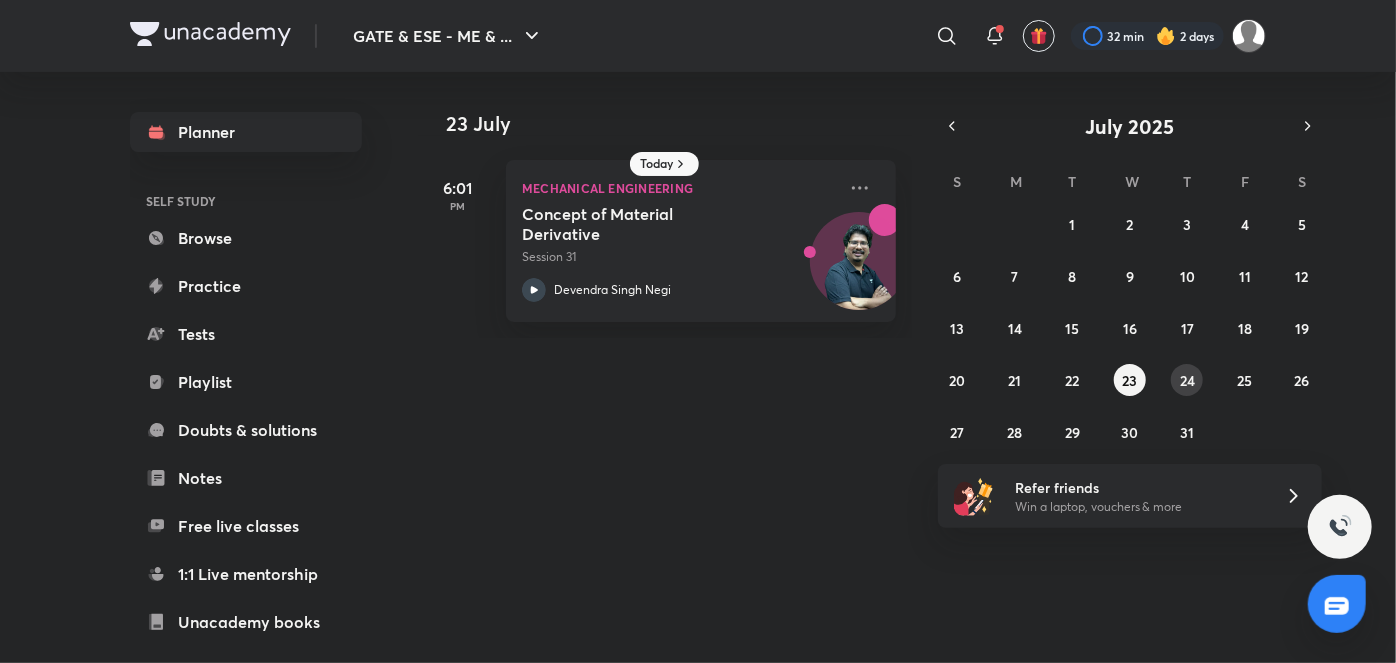 click on "24" at bounding box center [1187, 380] 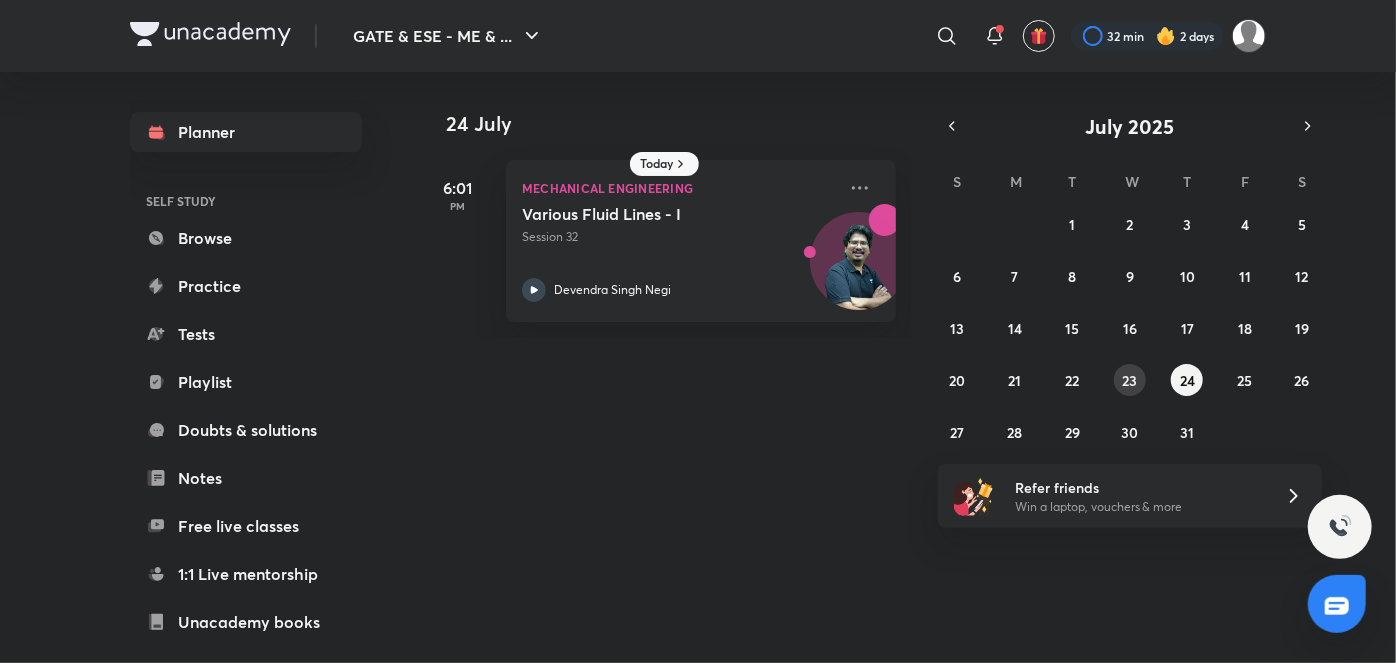 click on "23" at bounding box center (1129, 380) 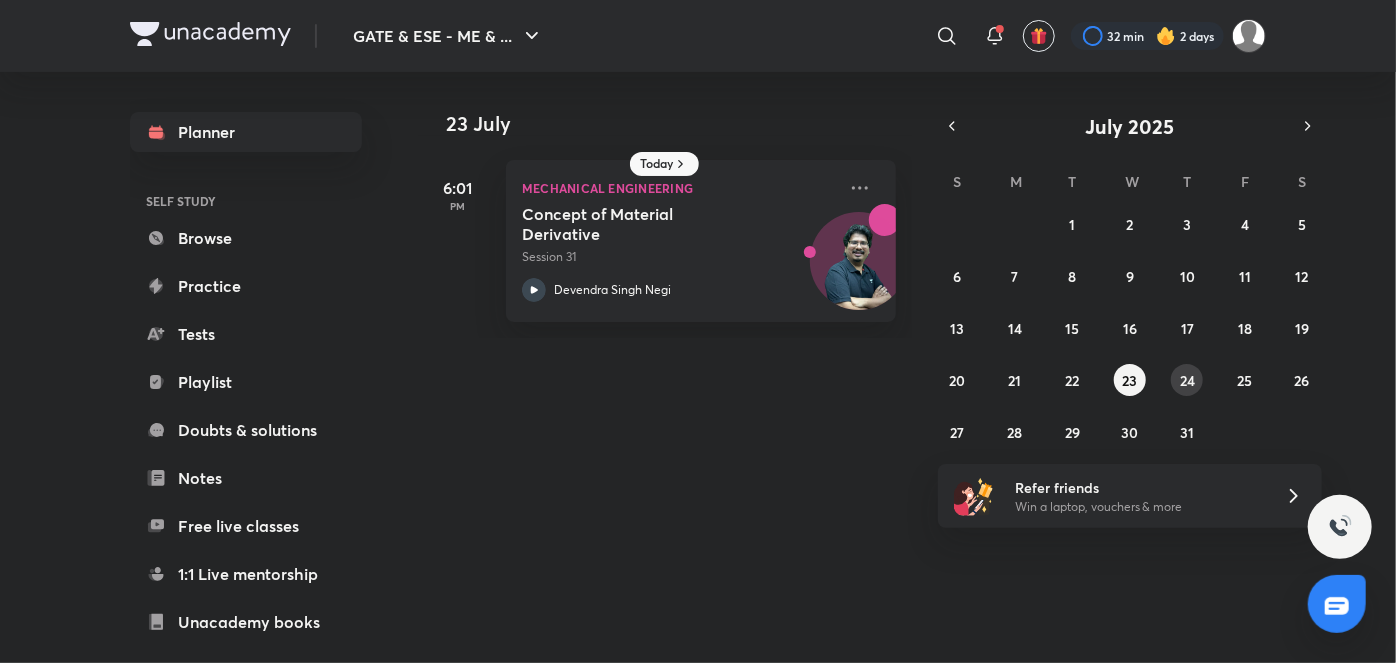 click on "24" at bounding box center (1187, 380) 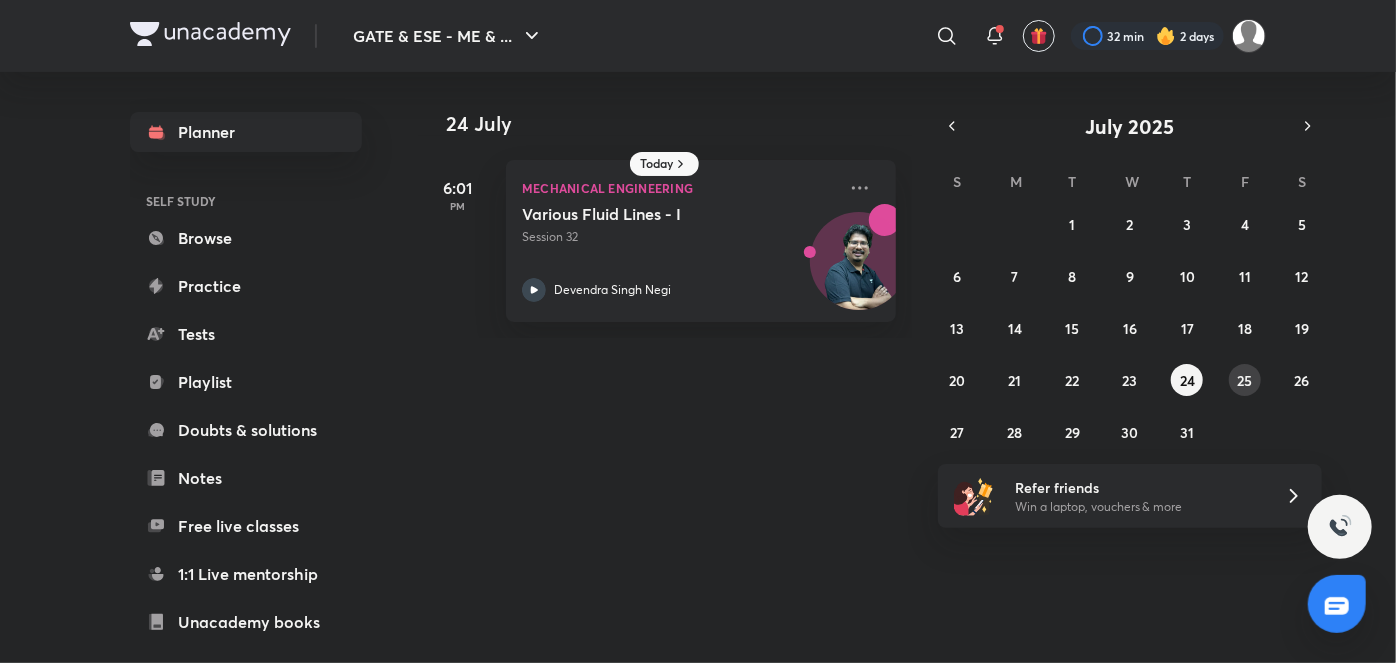 click on "25" at bounding box center [1245, 380] 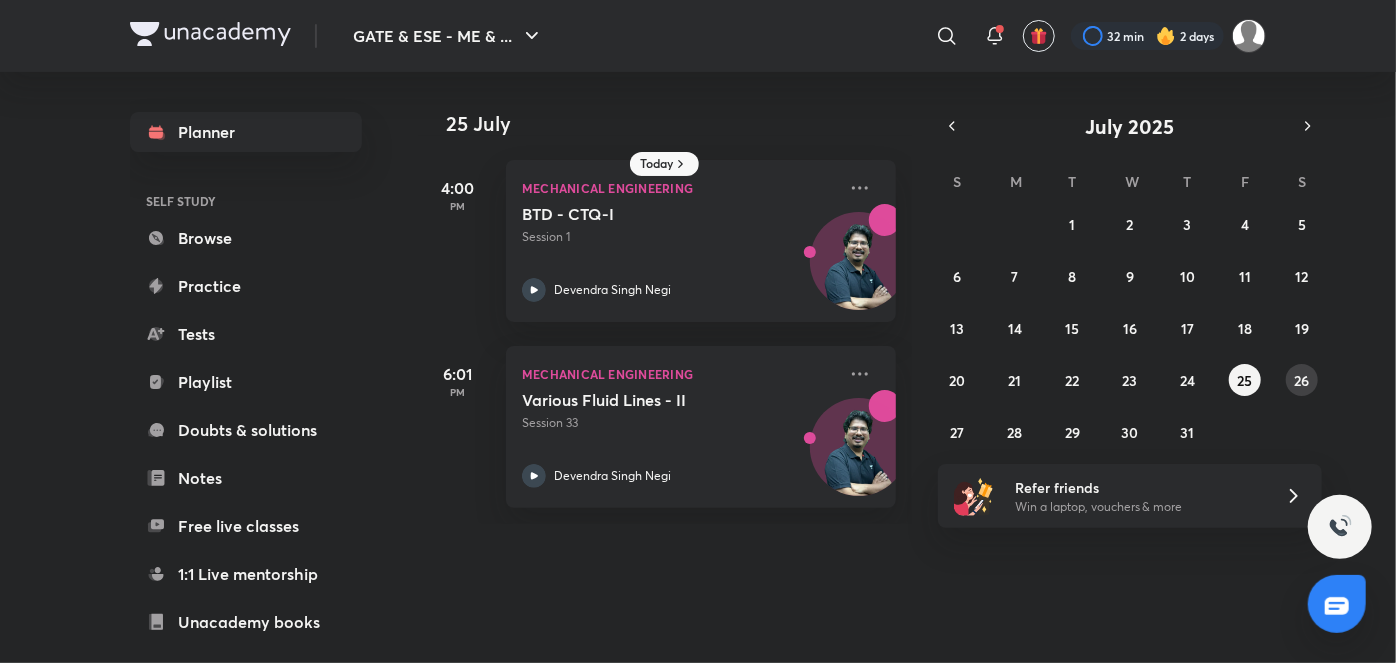 click on "29 30 1 2 3 4 5 6 7 8 9 10 11 12 13 14 15 16 17 18 19 20 21 22 23 24 25 26 27 28 29 30 31 1 2" at bounding box center (1130, 328) 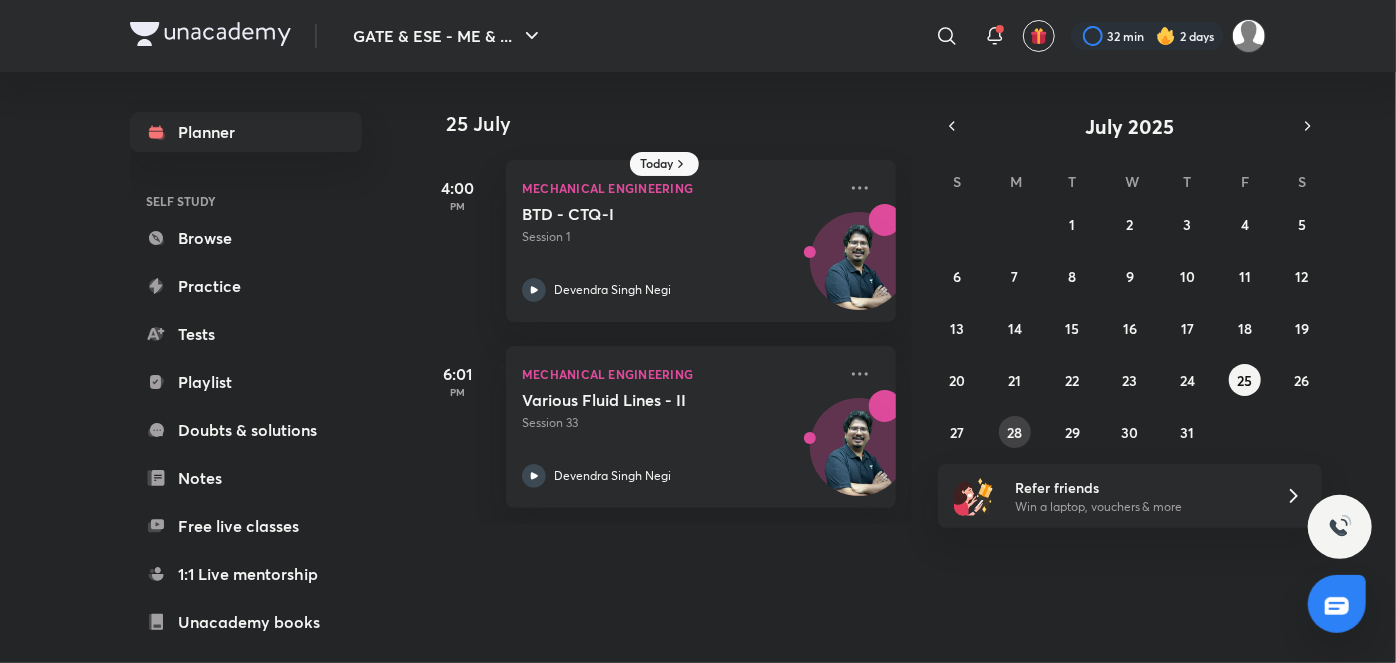 click on "28" at bounding box center [1015, 432] 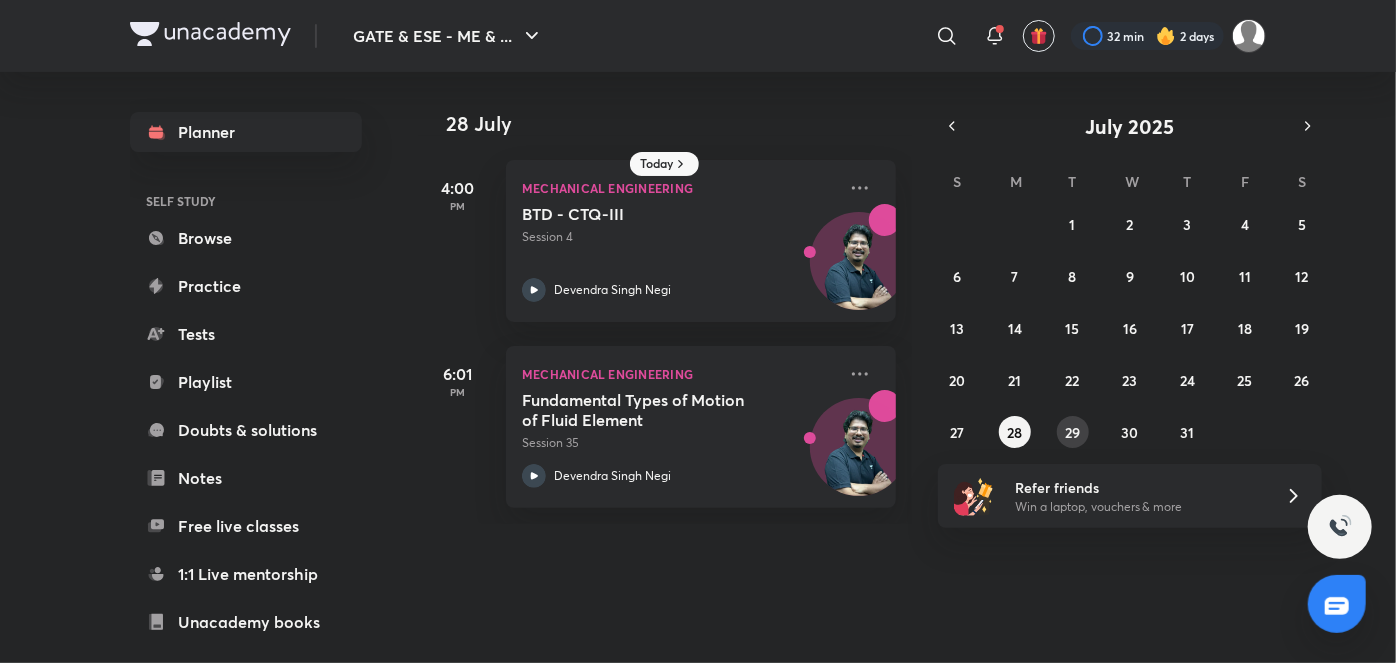 click on "29" at bounding box center (1072, 432) 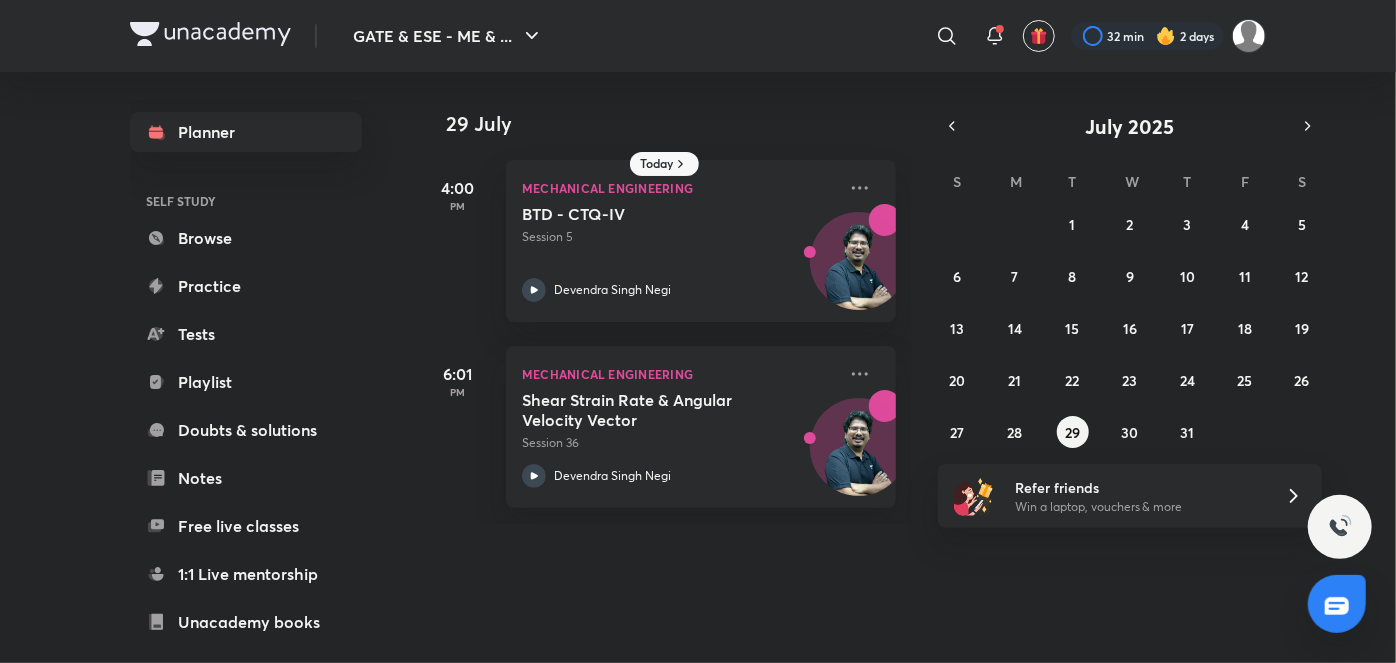 click on "29 30 1 2 3 4 5 6 7 8 9 10 11 12 13 14 15 16 17 18 19 20 21 22 23 24 25 26 27 28 29 30 31 1 2" at bounding box center [1130, 328] 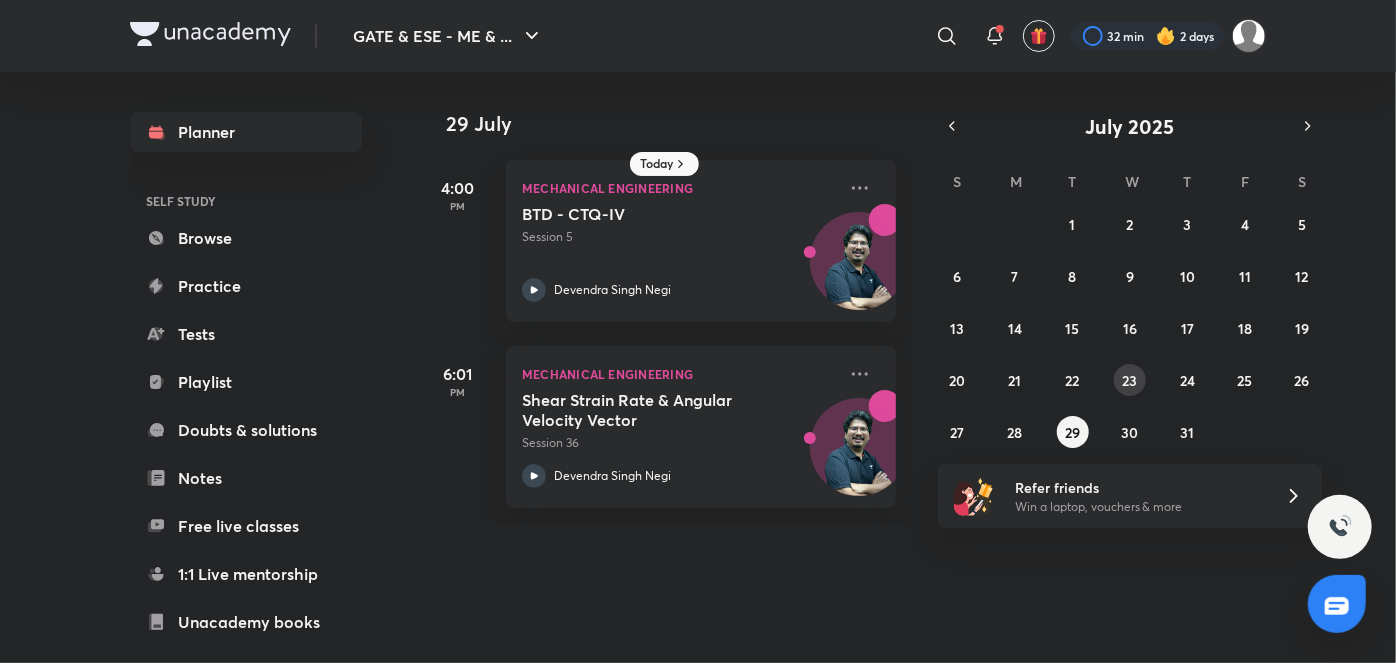 click on "23" at bounding box center [1129, 380] 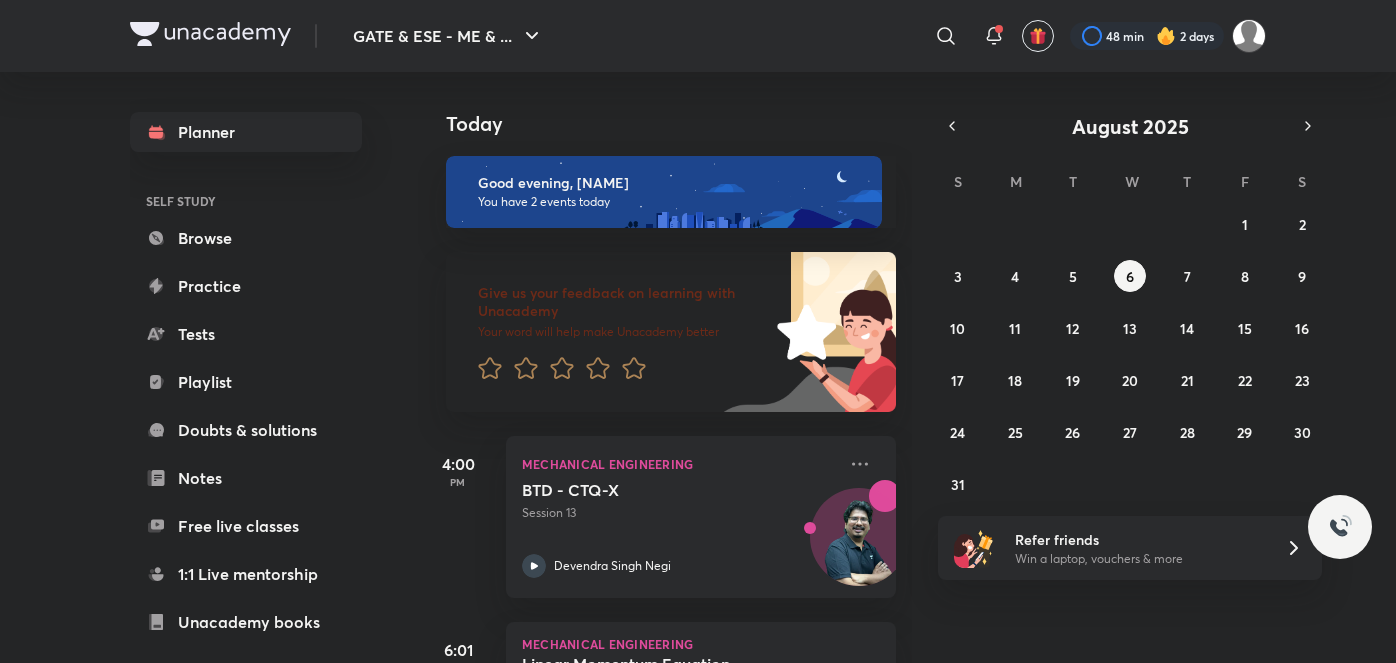 scroll, scrollTop: 0, scrollLeft: 0, axis: both 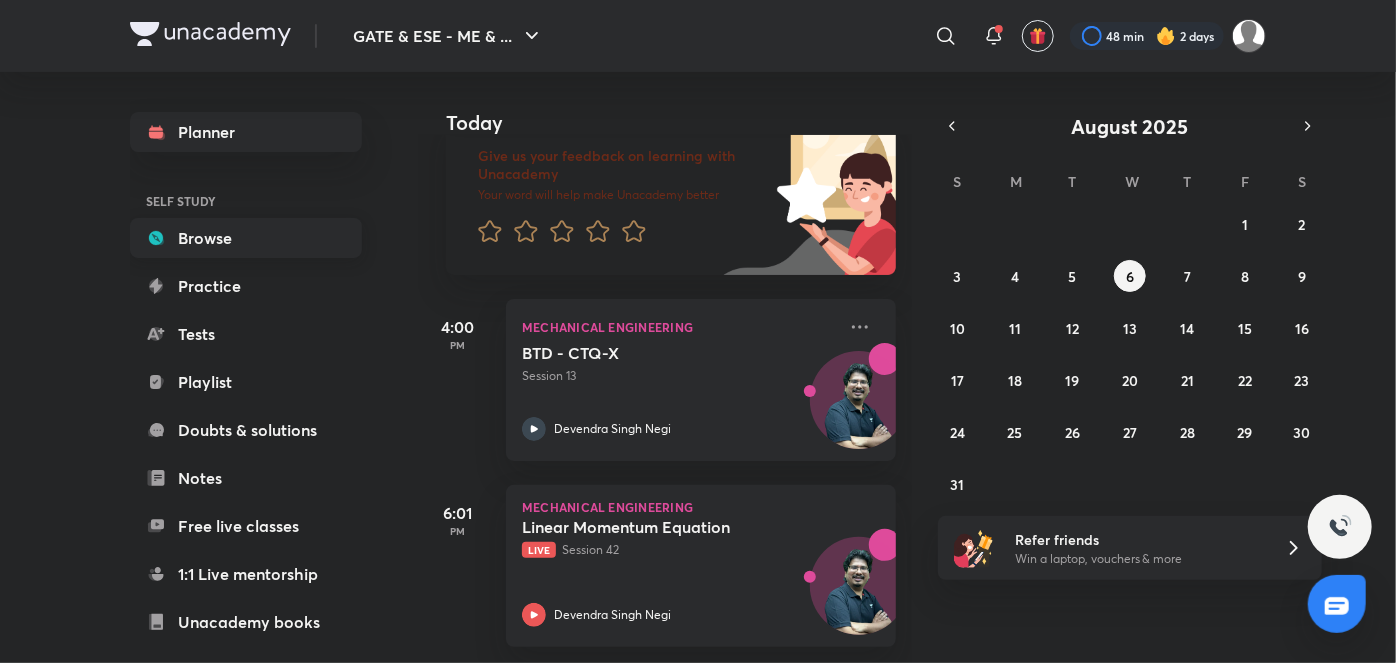 click on "Browse" at bounding box center [246, 238] 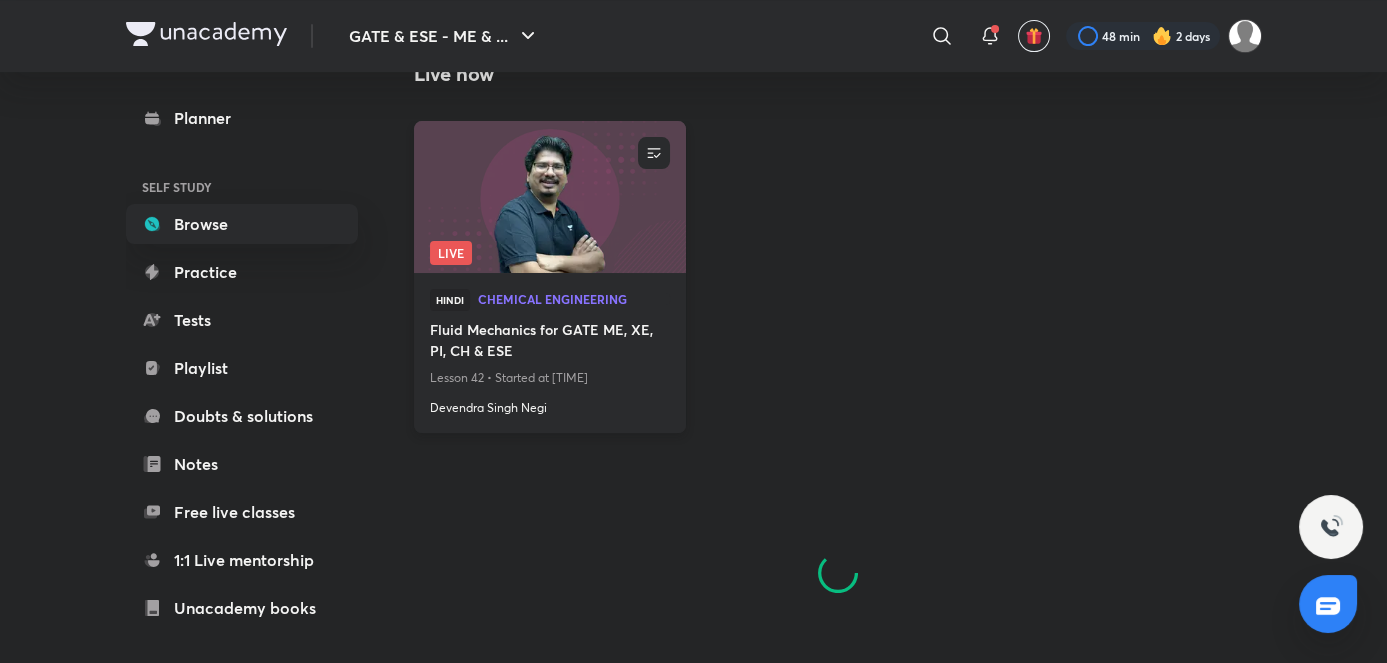 scroll, scrollTop: 1282, scrollLeft: 0, axis: vertical 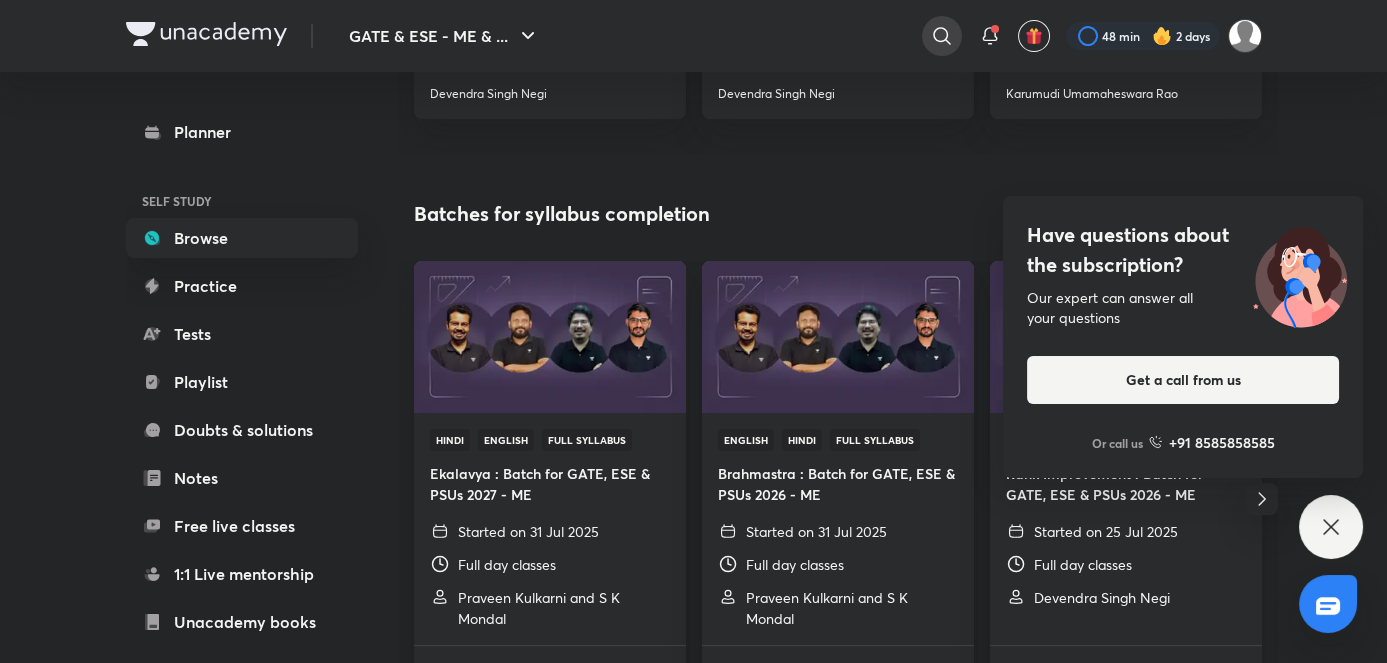 click 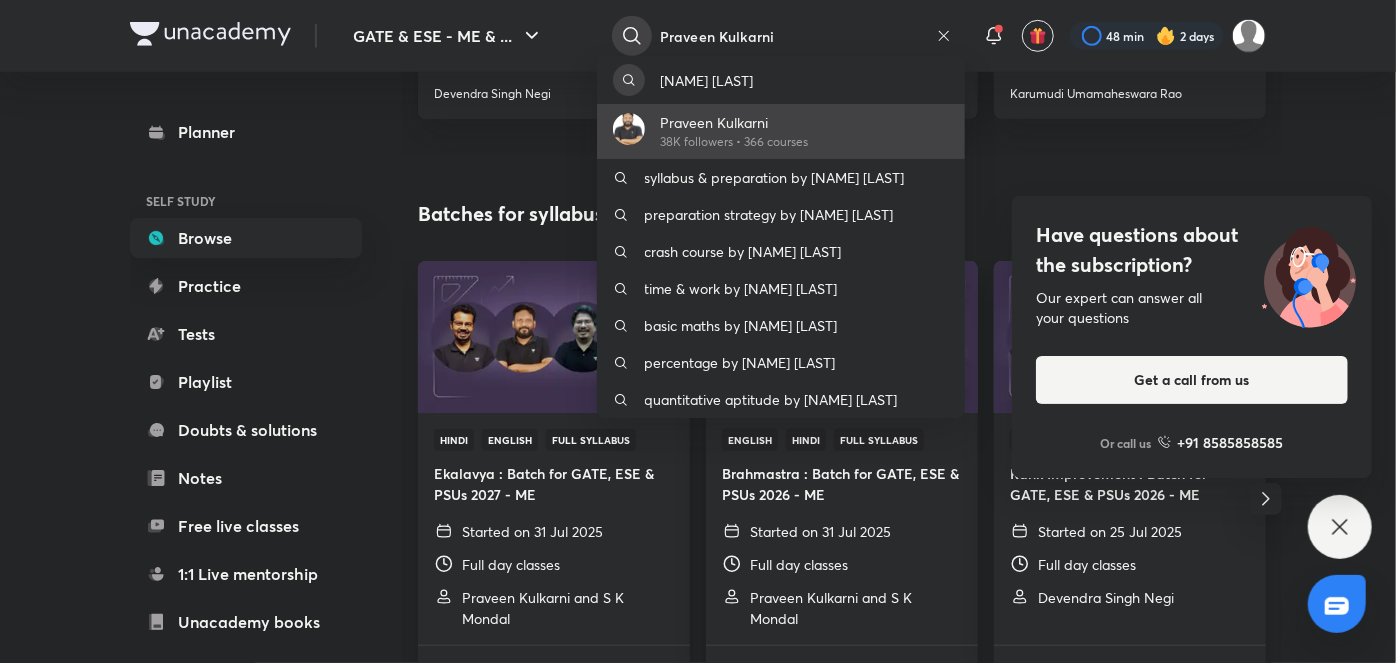 type on "Praveen Kulkarni" 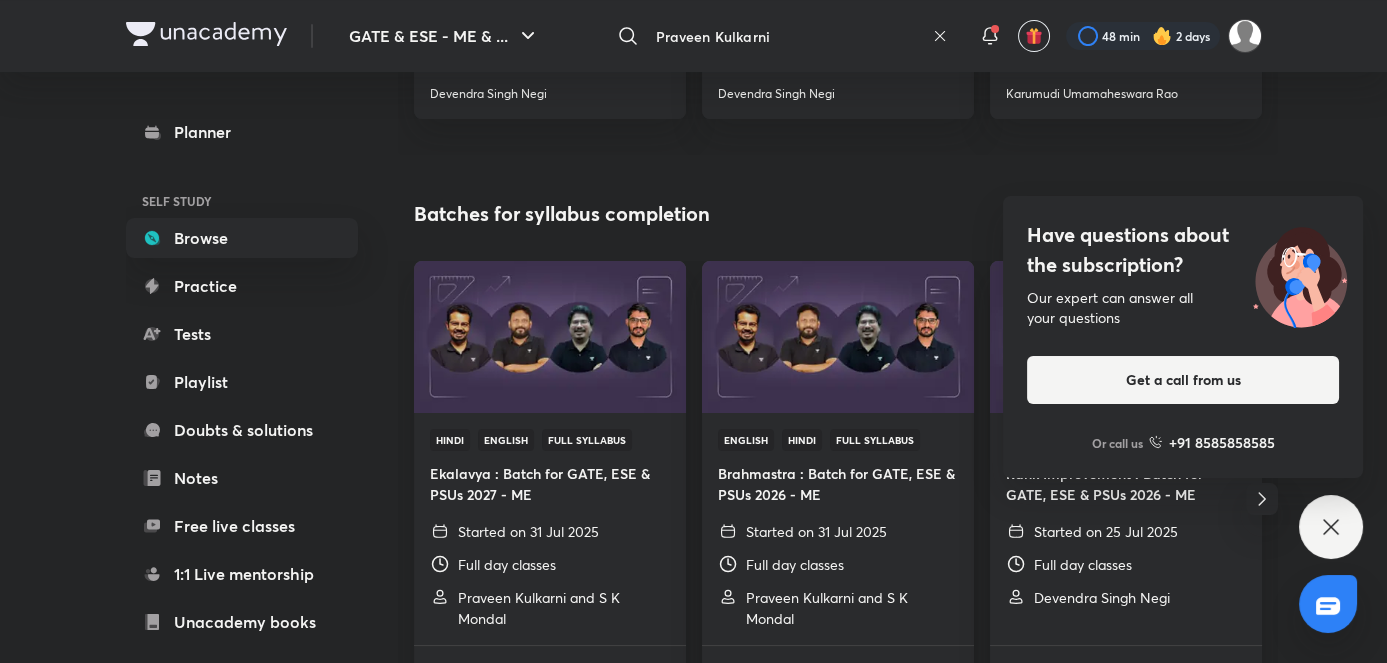 click on "Praveen Kulkarni" at bounding box center (786, 36) 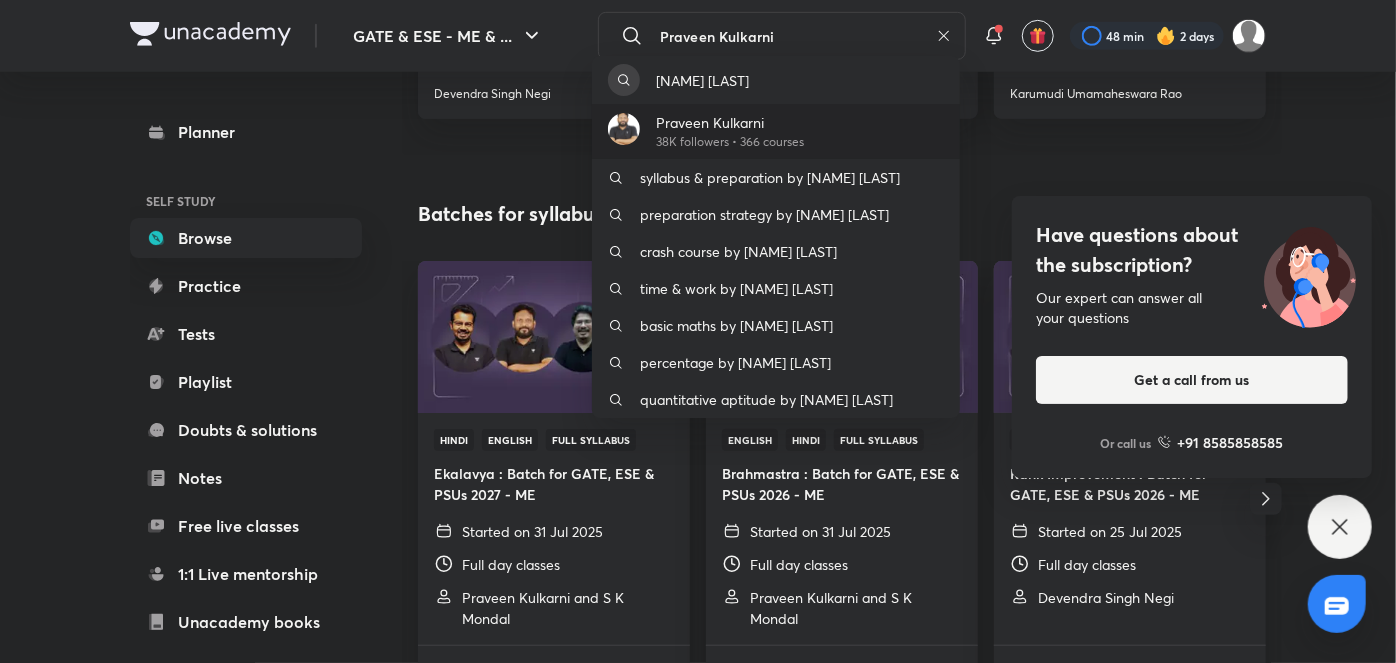 click on "Praveen Kulkarni" at bounding box center (730, 122) 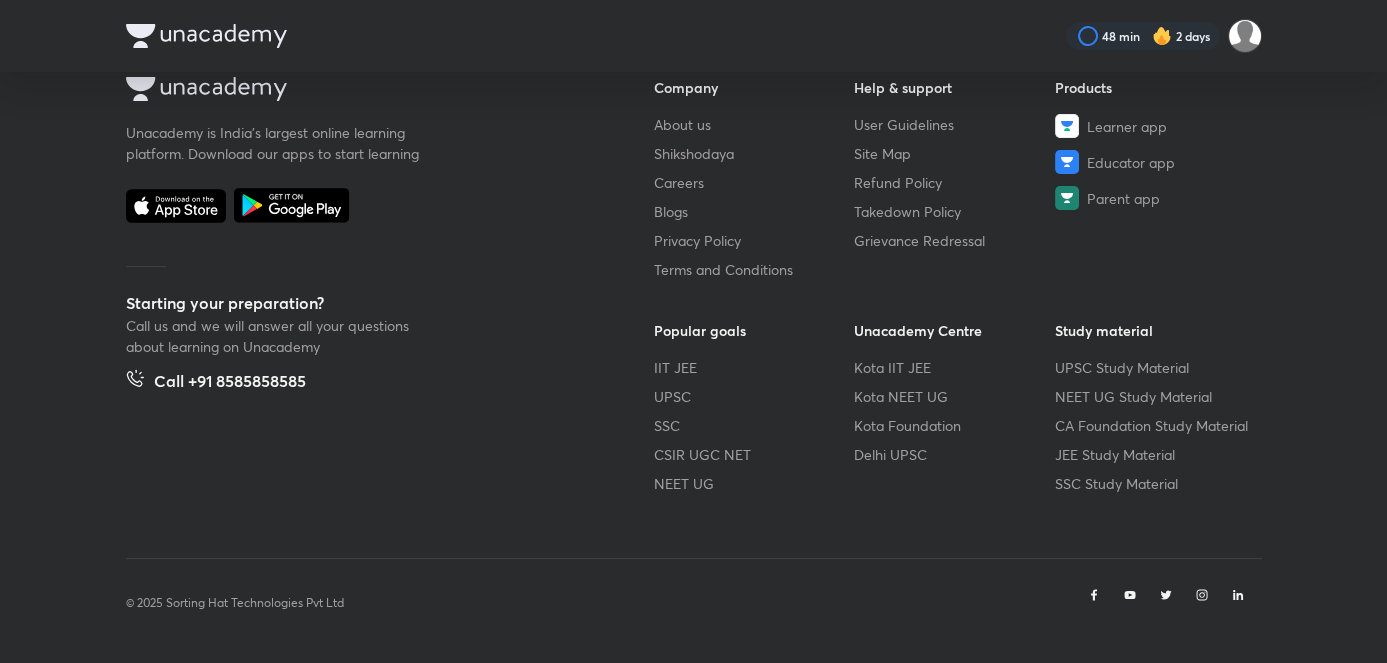 scroll, scrollTop: 0, scrollLeft: 0, axis: both 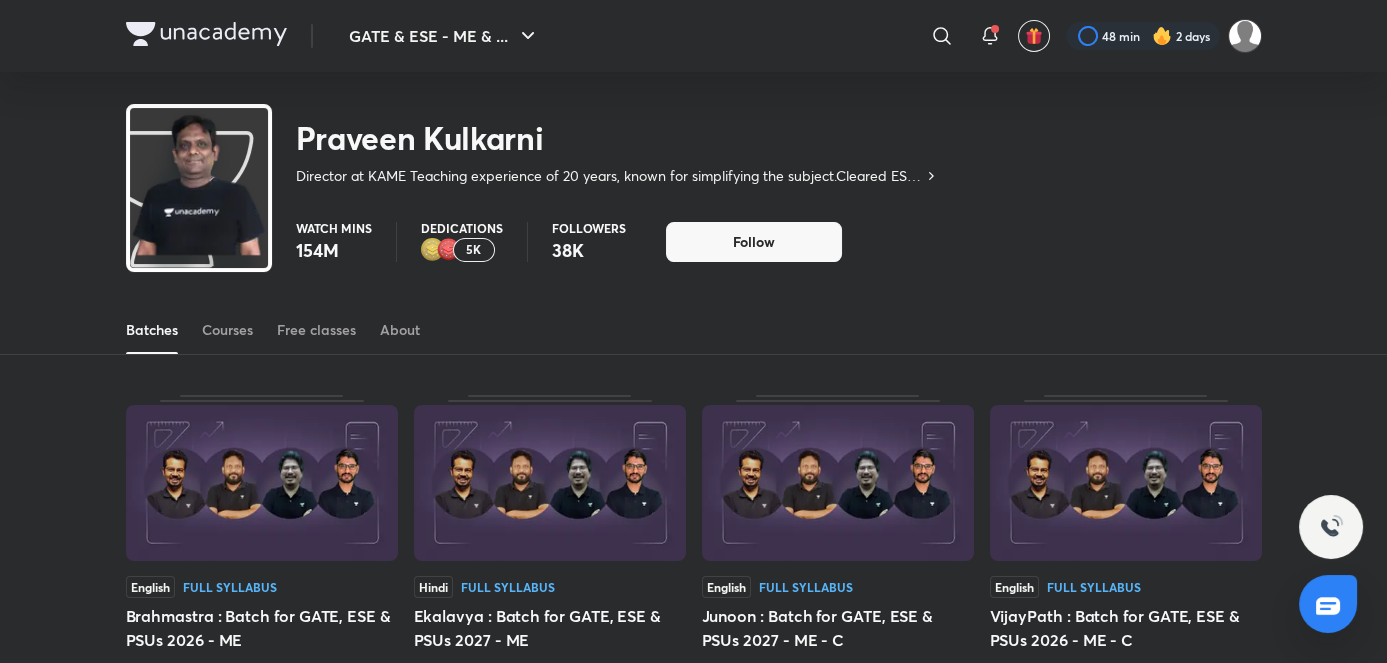 click 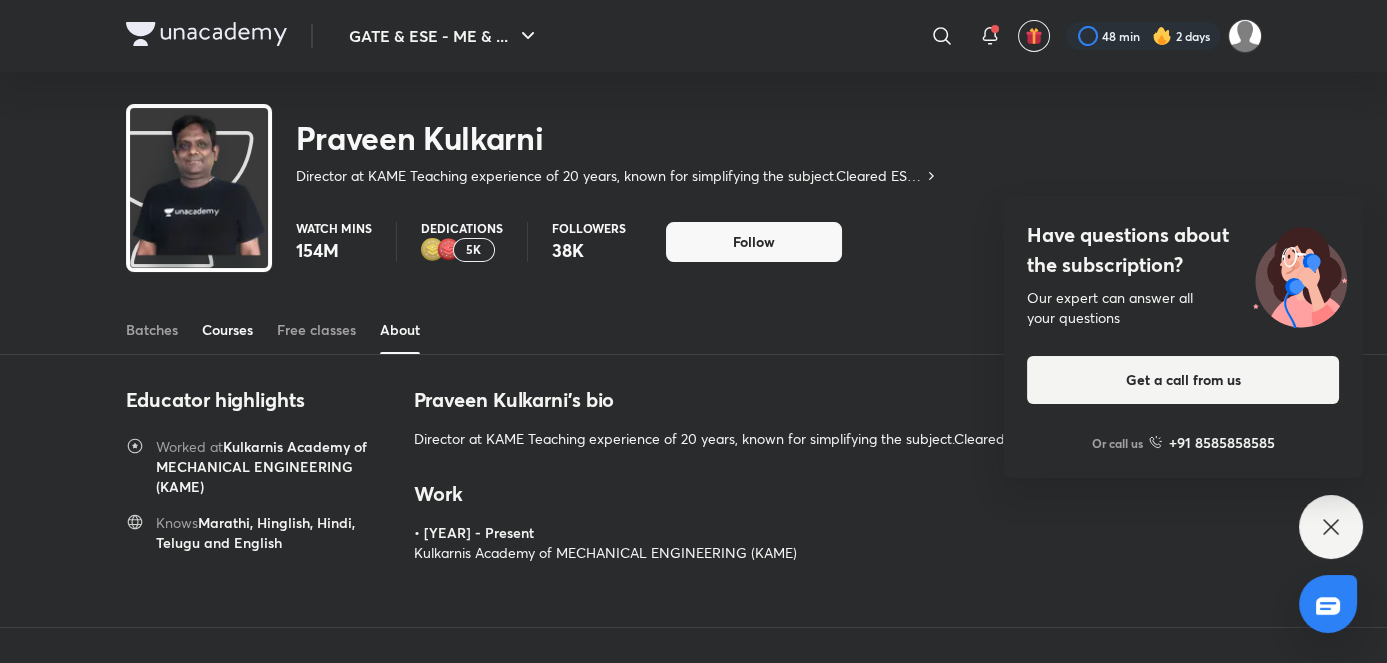 click on "Courses" at bounding box center [227, 330] 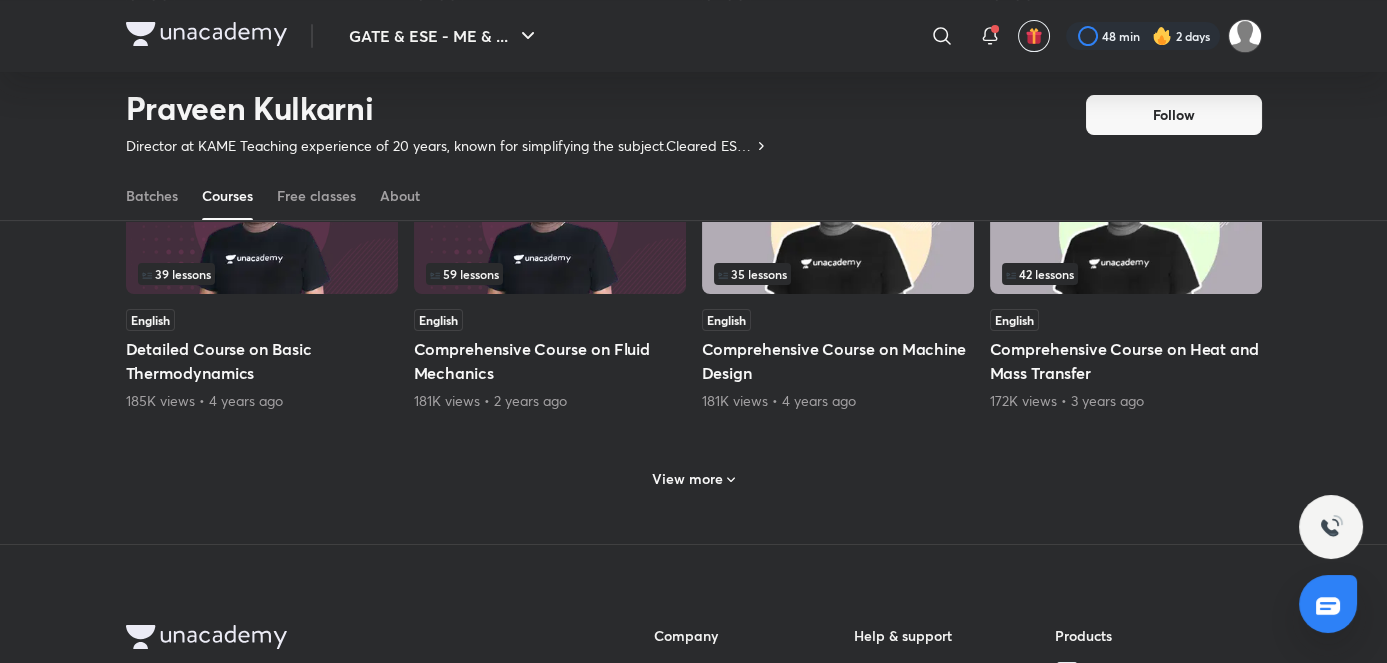 scroll, scrollTop: 906, scrollLeft: 0, axis: vertical 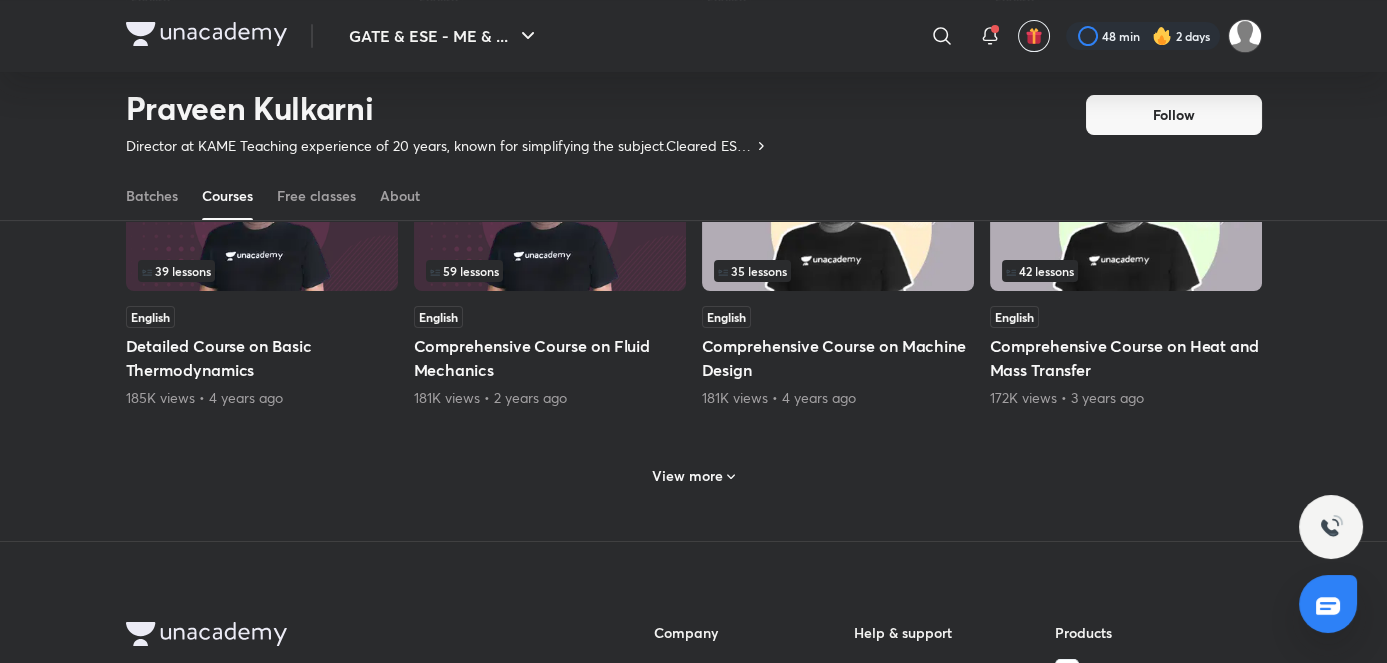 click on "View more" at bounding box center (687, 476) 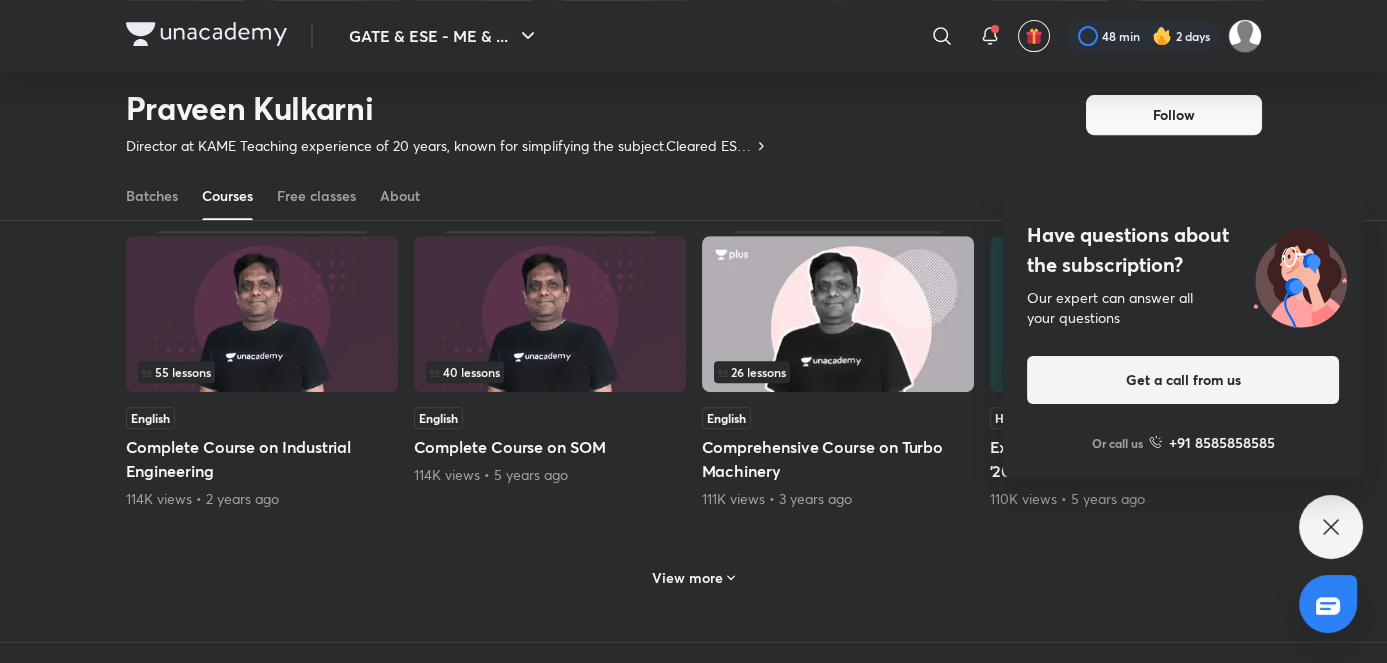 scroll, scrollTop: 1815, scrollLeft: 0, axis: vertical 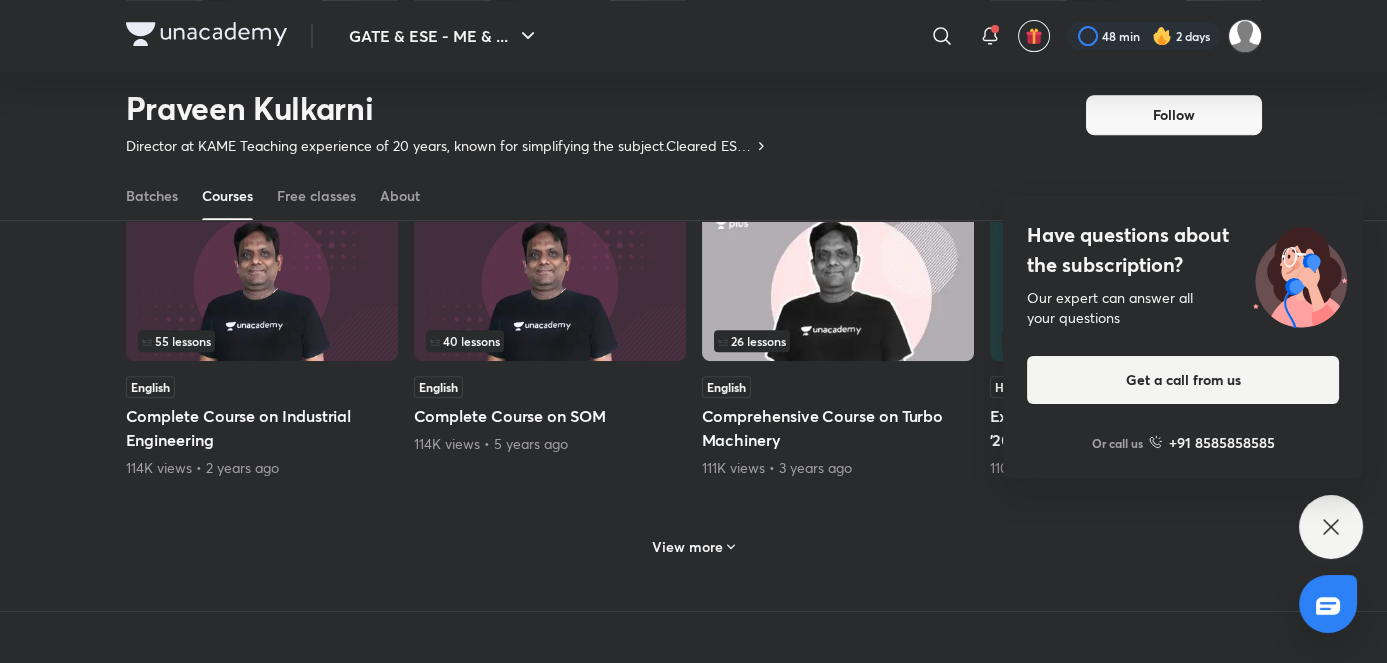 click on "Complete Course on Industrial Engineering" at bounding box center (262, 428) 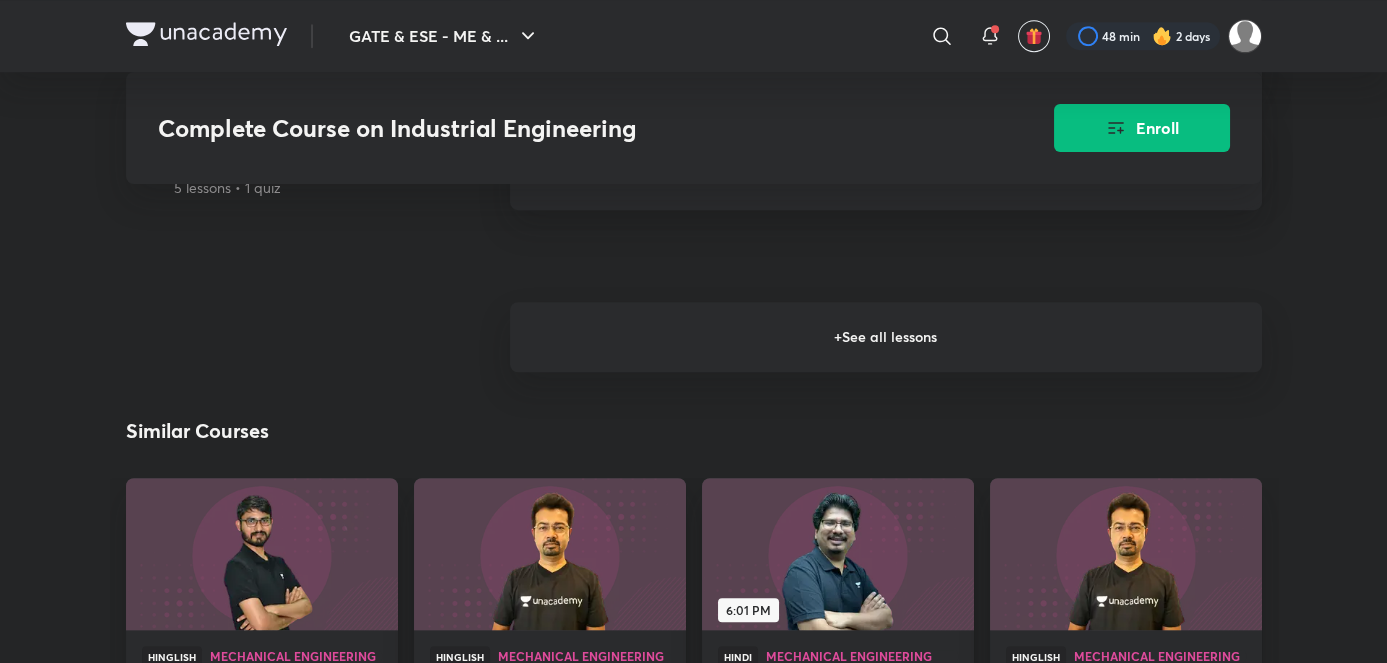 scroll, scrollTop: 3000, scrollLeft: 0, axis: vertical 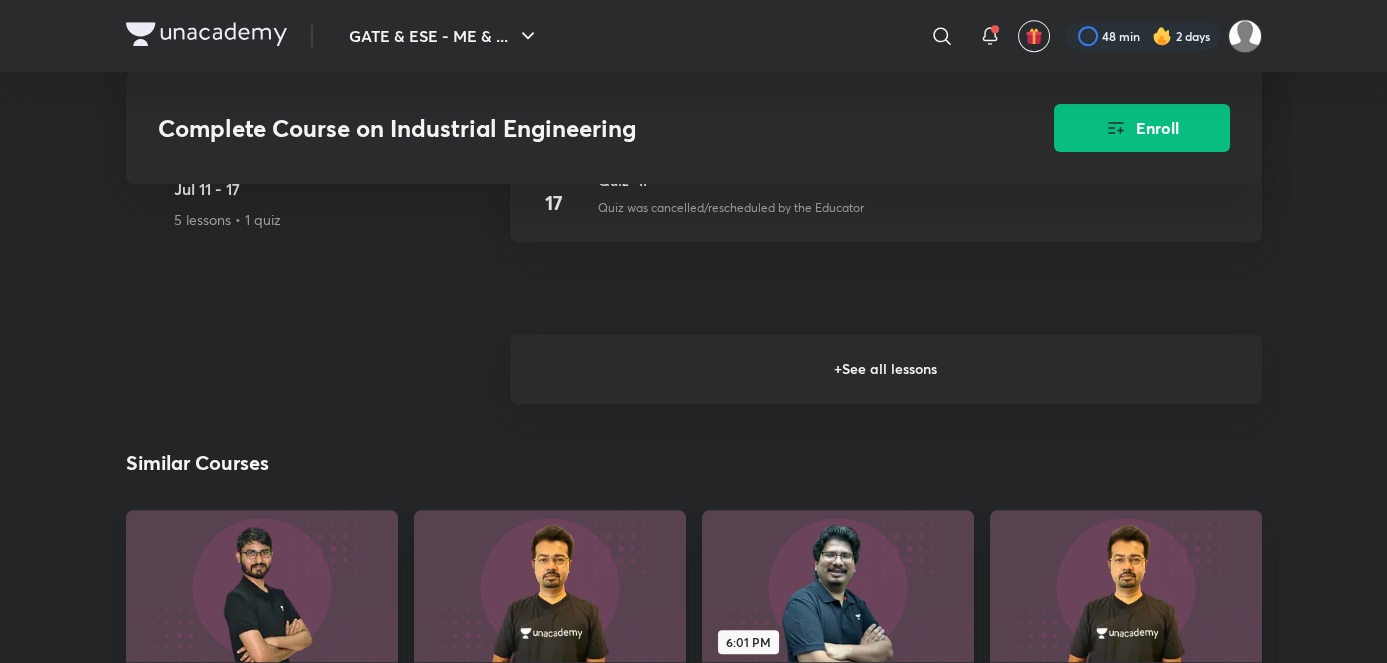 click on "+  See all lessons" at bounding box center [886, 369] 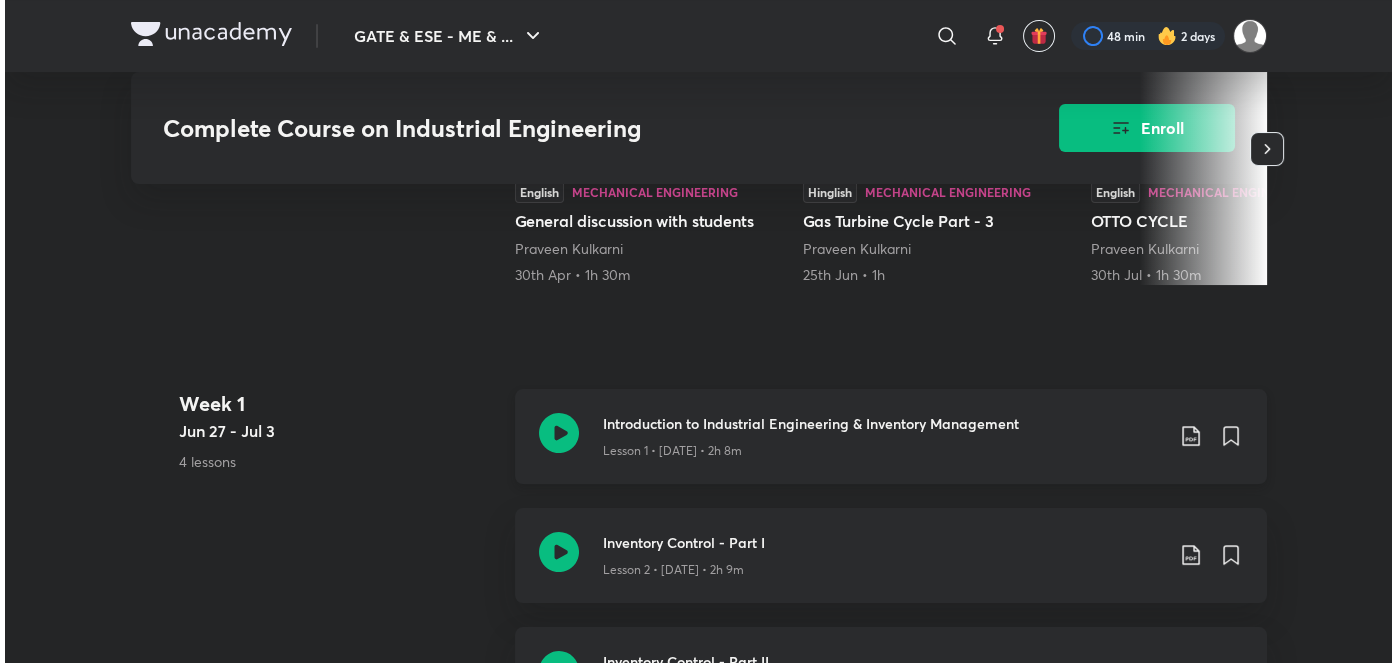 scroll, scrollTop: 0, scrollLeft: 0, axis: both 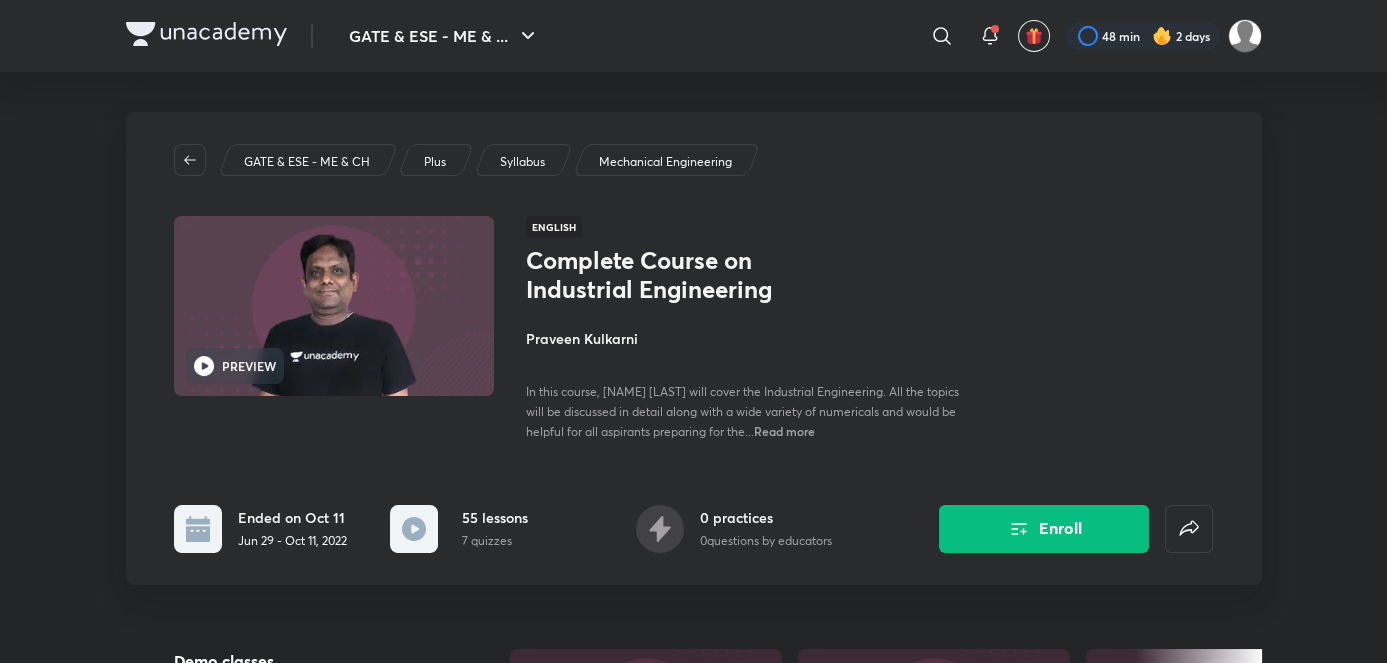 click on "Read more" at bounding box center (784, 431) 